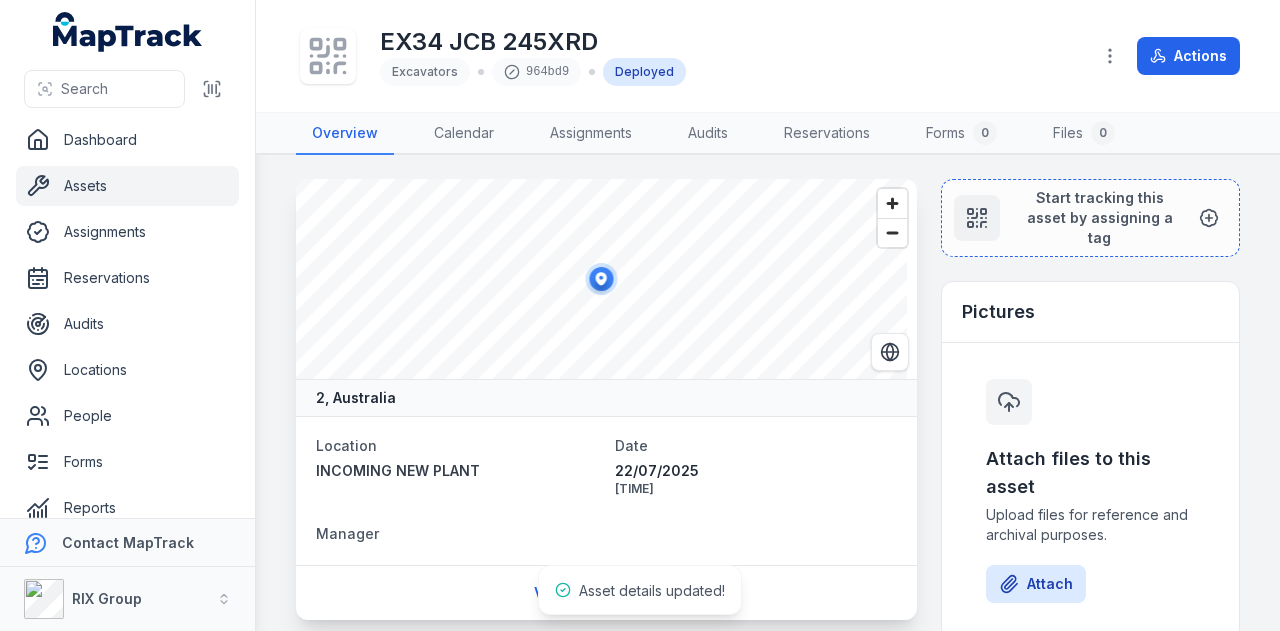 scroll, scrollTop: 0, scrollLeft: 0, axis: both 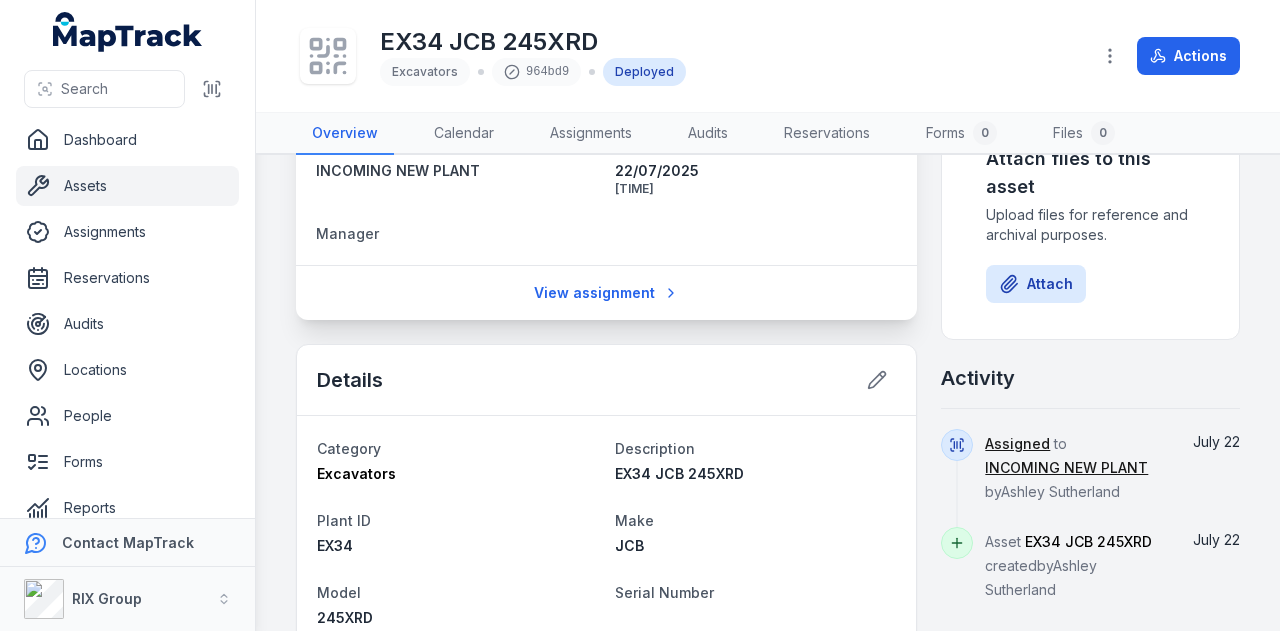 click on "Assets" at bounding box center (127, 186) 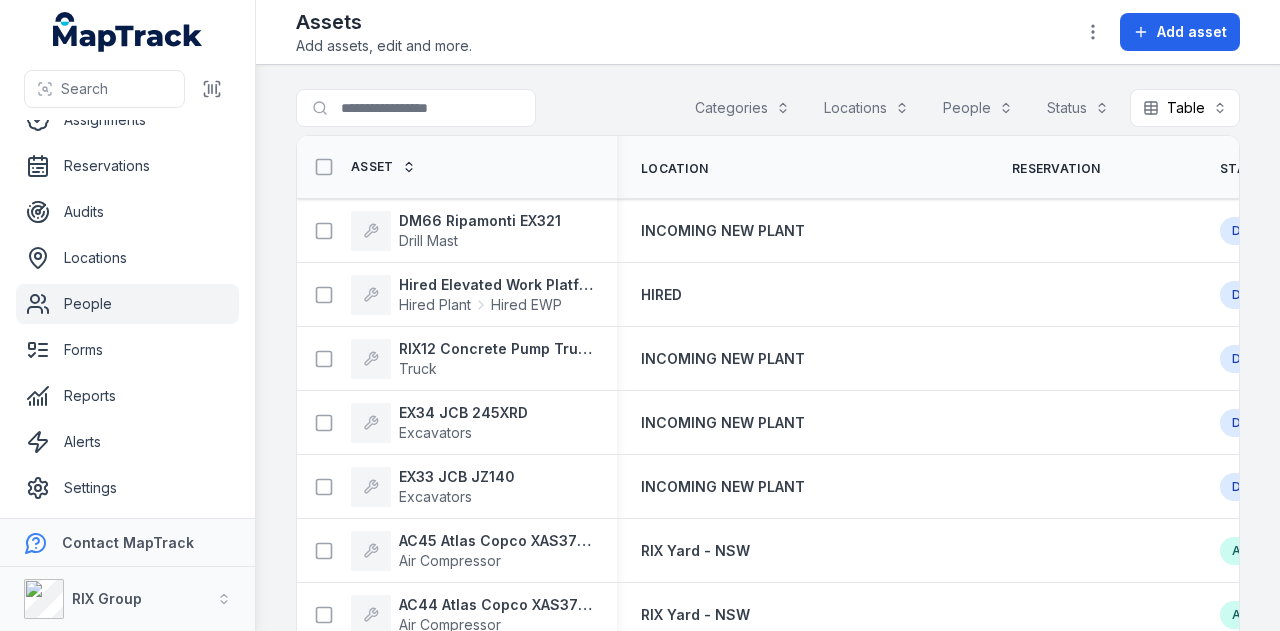 scroll, scrollTop: 113, scrollLeft: 0, axis: vertical 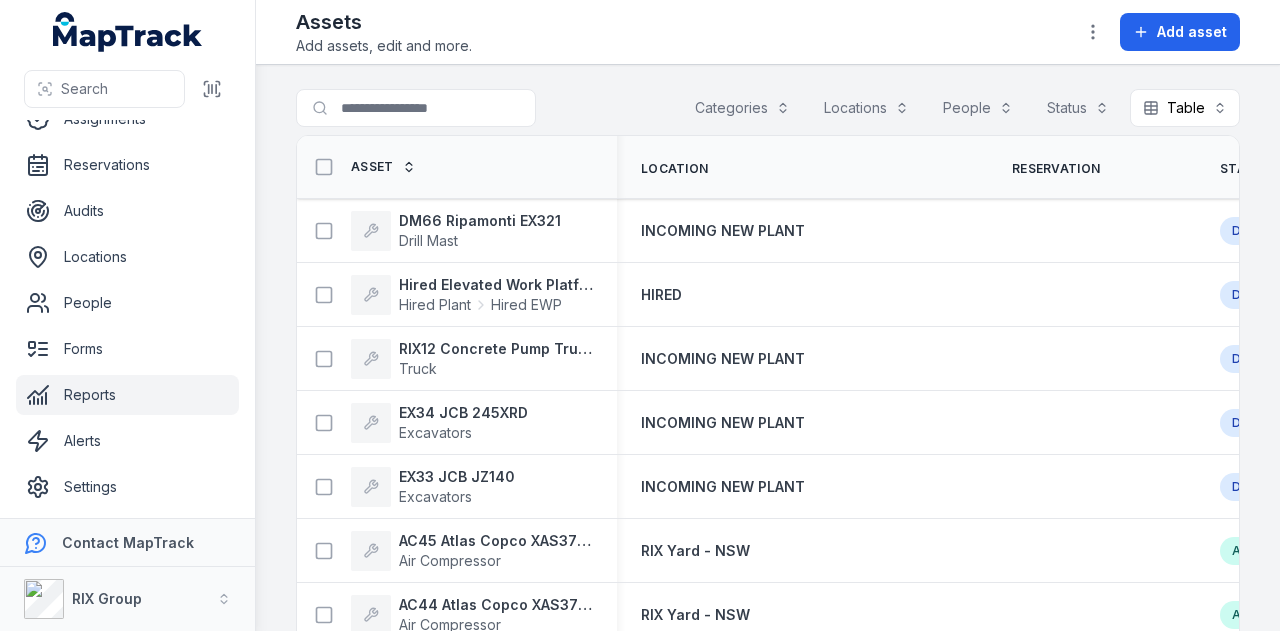 click on "Reports" at bounding box center (127, 395) 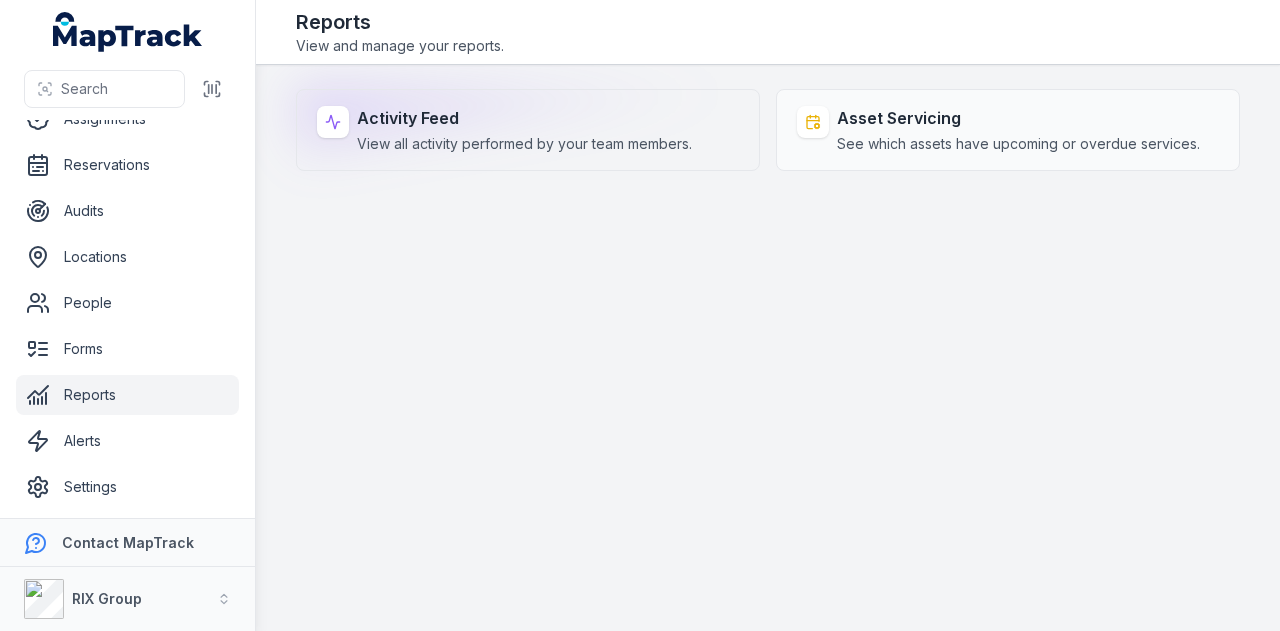 click on "View all activity performed by your team members." at bounding box center [524, 144] 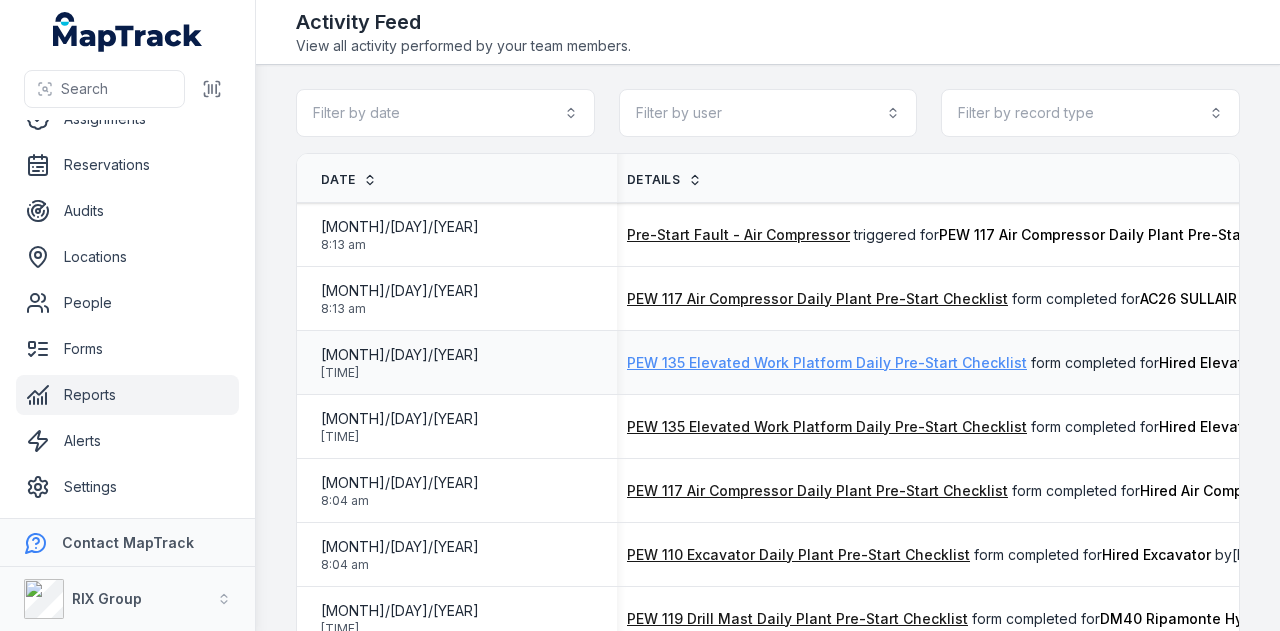 scroll, scrollTop: 0, scrollLeft: 346, axis: horizontal 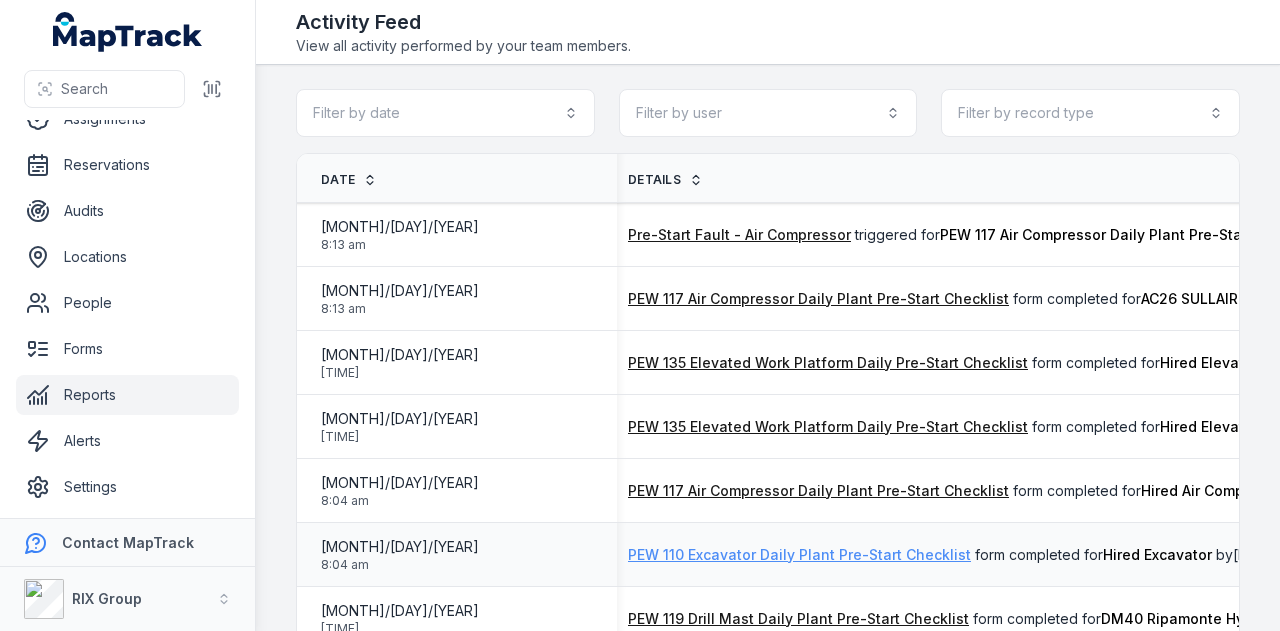 click on "PEW 110 Excavator Daily Plant Pre-Start Checklist" at bounding box center [799, 555] 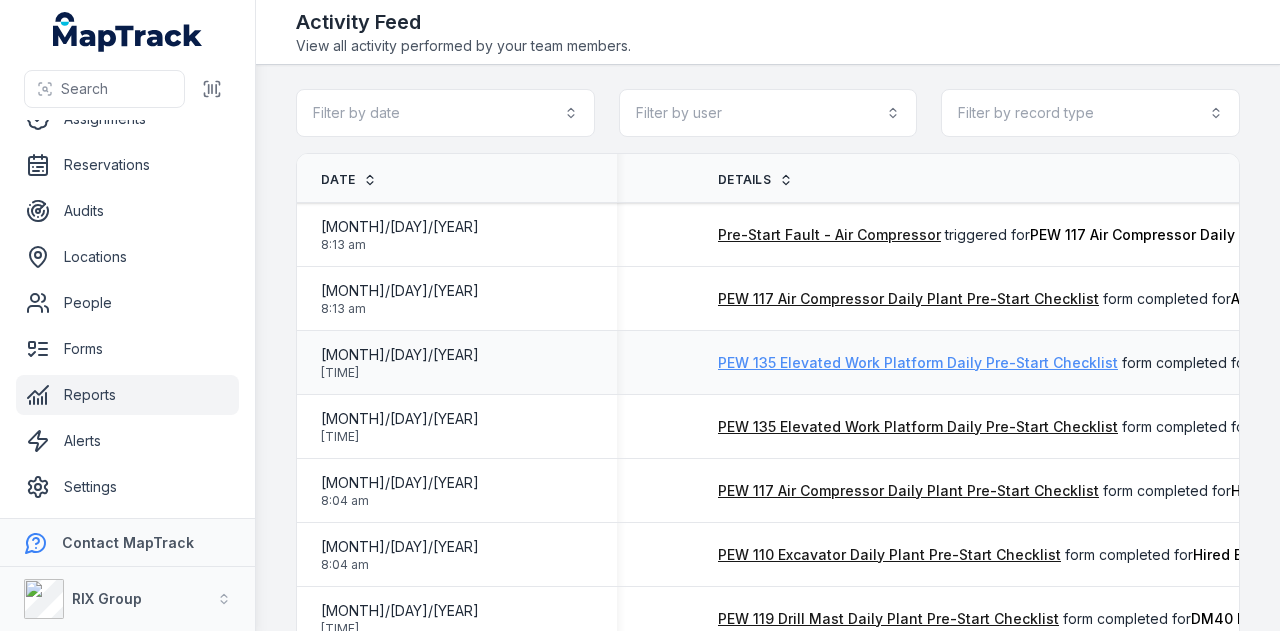 scroll, scrollTop: 0, scrollLeft: 675, axis: horizontal 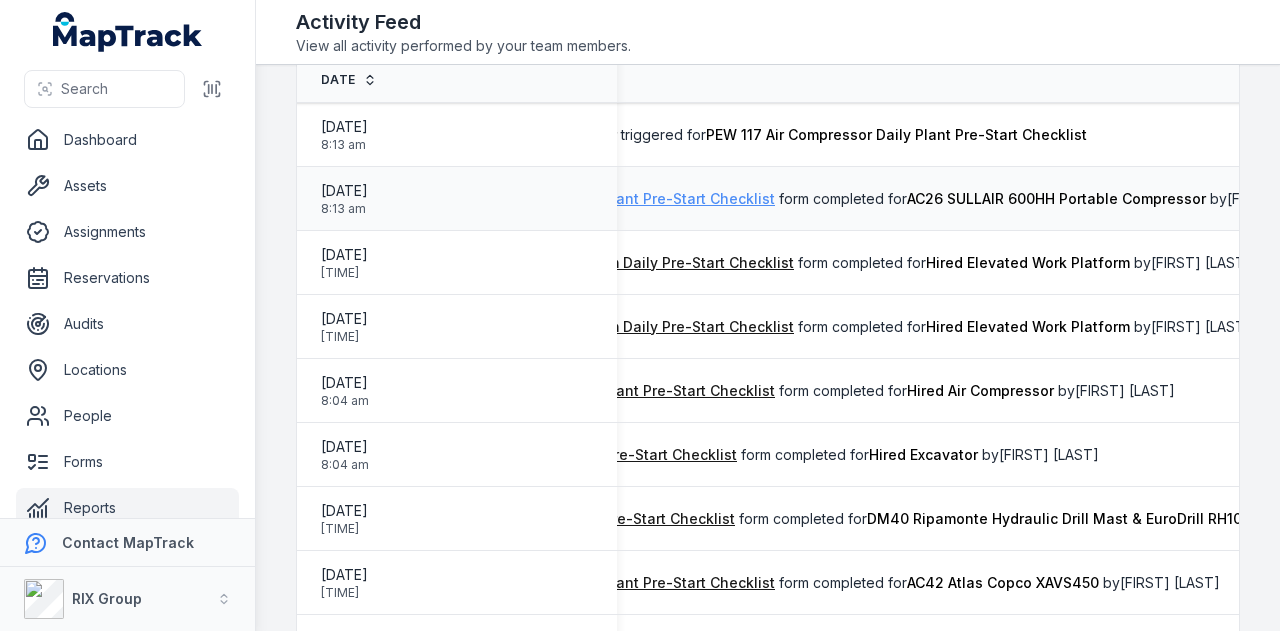 click on "PEW 117 Air Compressor Daily Plant Pre-Start Checklist" at bounding box center (584, 199) 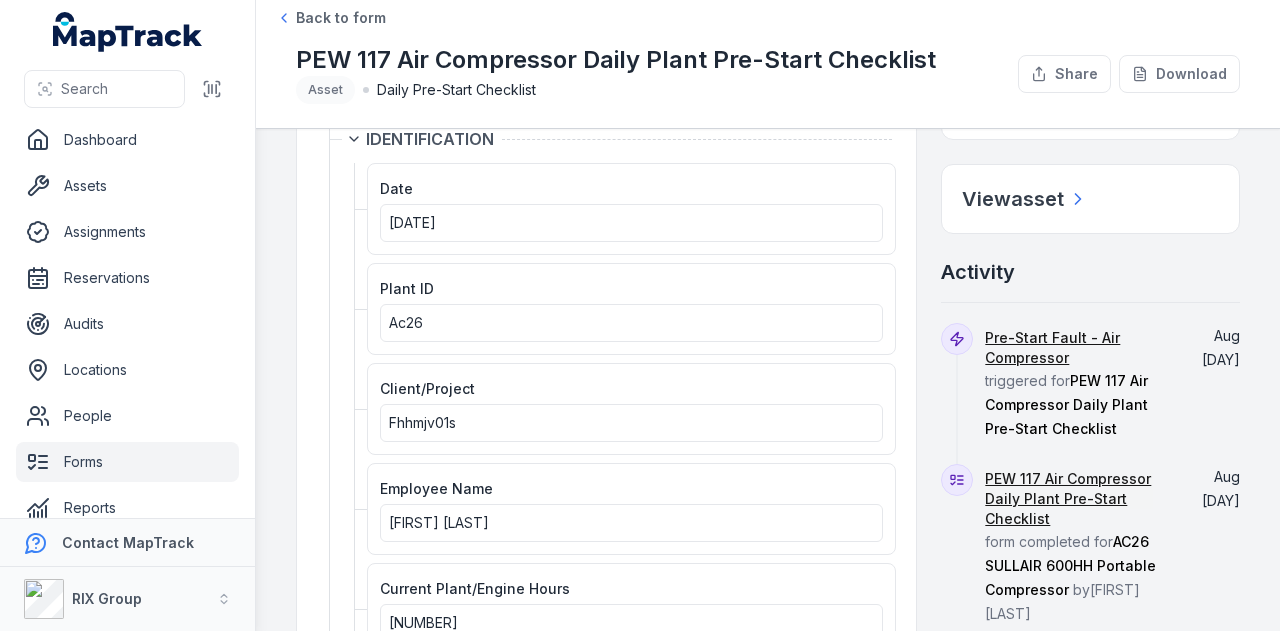 scroll, scrollTop: 0, scrollLeft: 0, axis: both 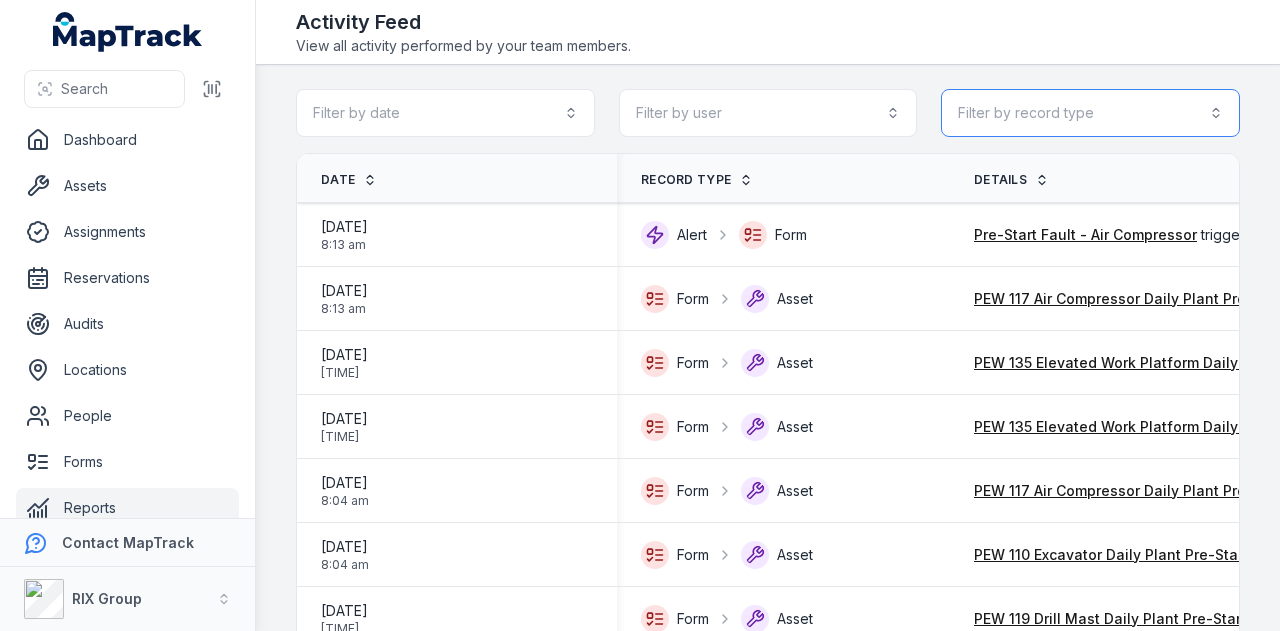 click on "Filter by record type" at bounding box center (1090, 113) 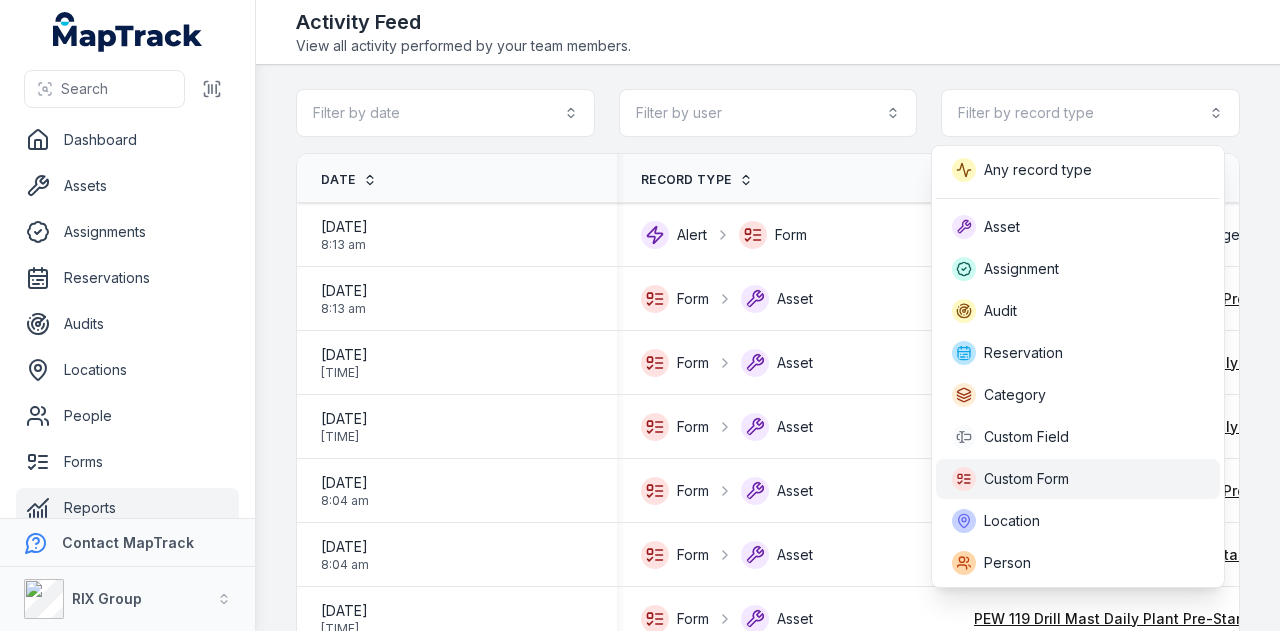 click on "Custom Form" at bounding box center [1078, 479] 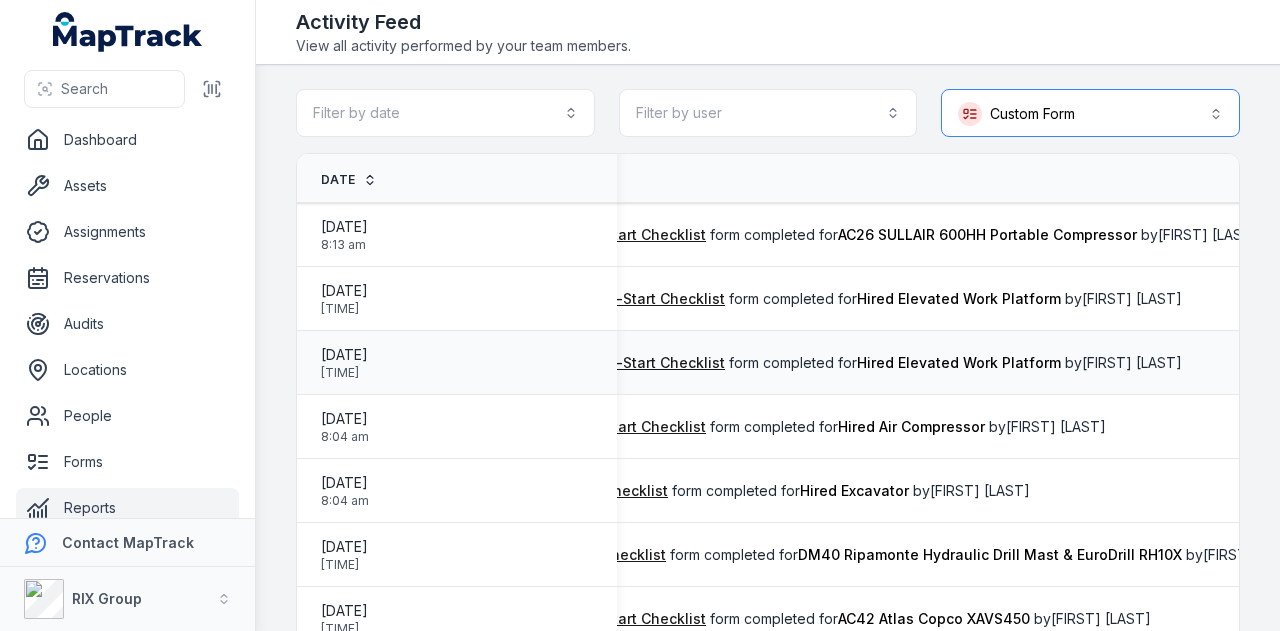 scroll, scrollTop: 0, scrollLeft: 537, axis: horizontal 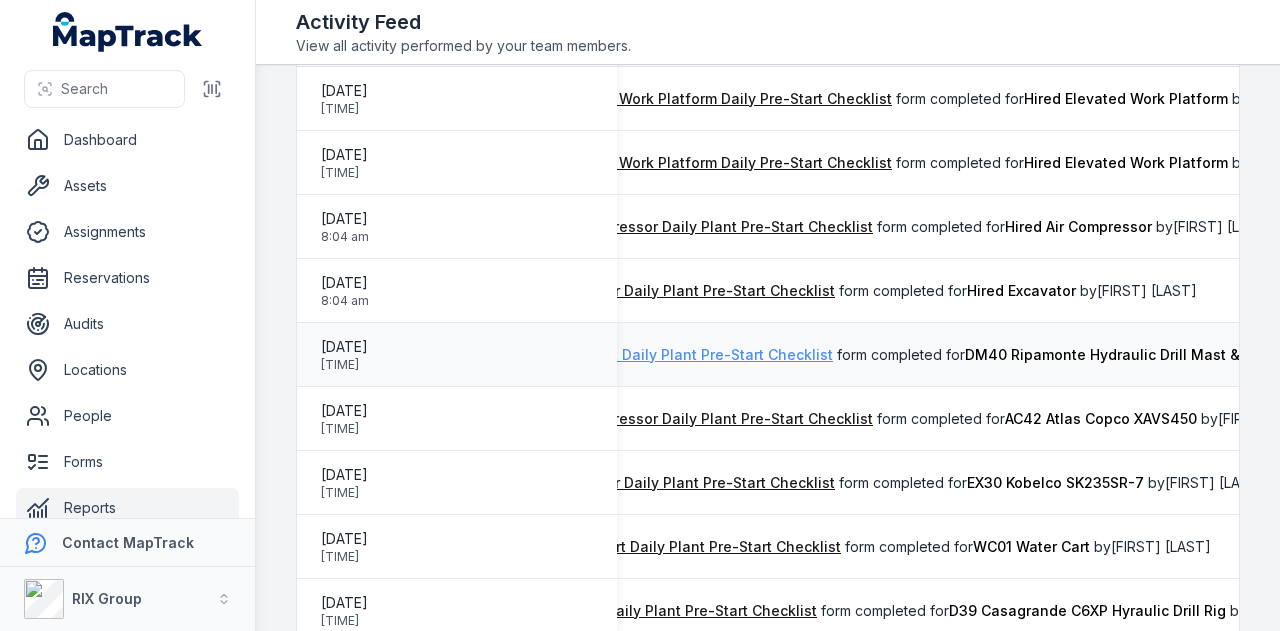 click on "PEW 119 Drill Mast Daily Plant Pre-Start Checklist" at bounding box center (662, 355) 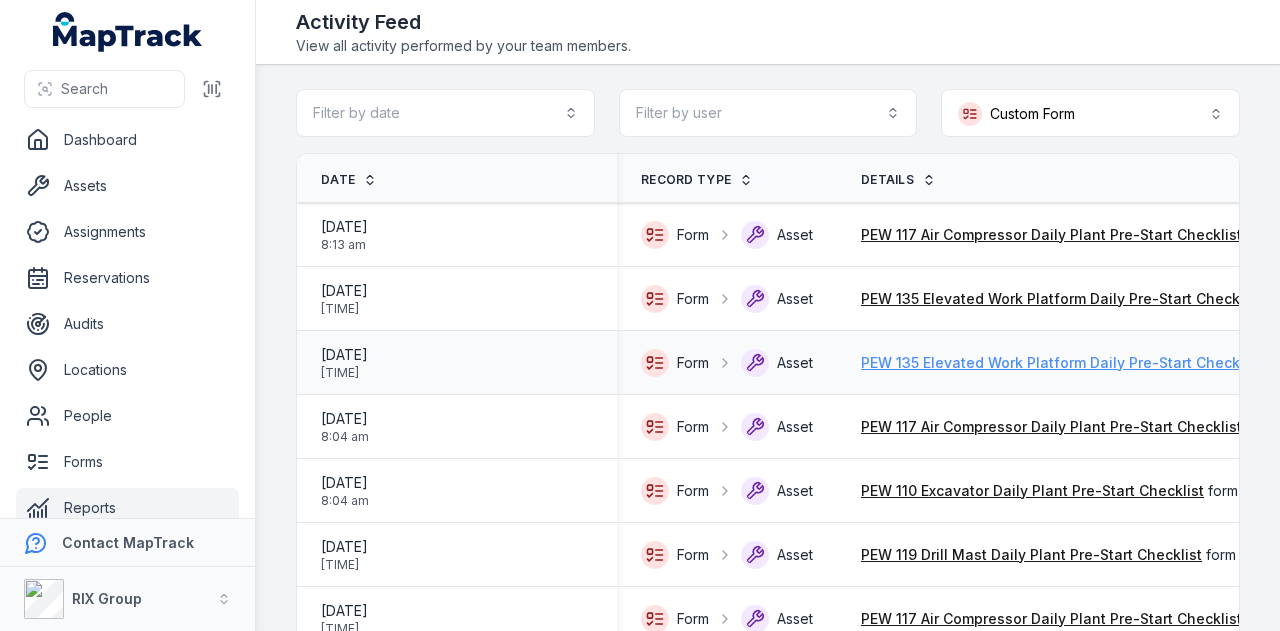 scroll, scrollTop: 100, scrollLeft: 0, axis: vertical 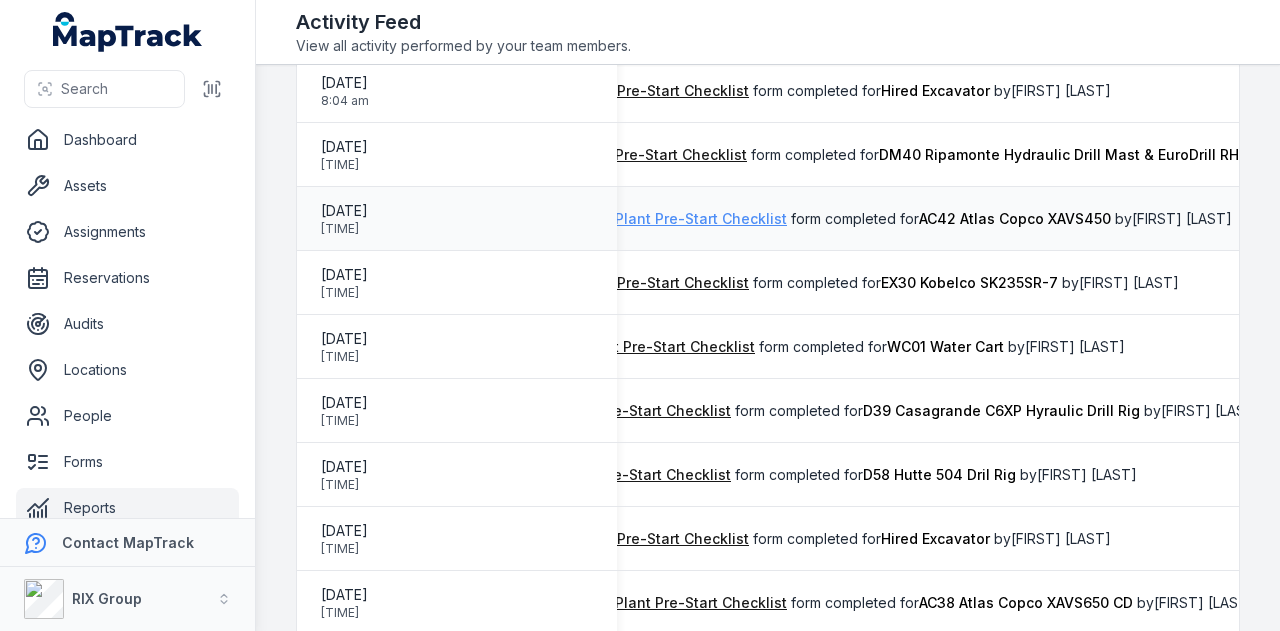 click on "PEW 117 Air Compressor Daily Plant Pre-Start Checklist" at bounding box center [596, 219] 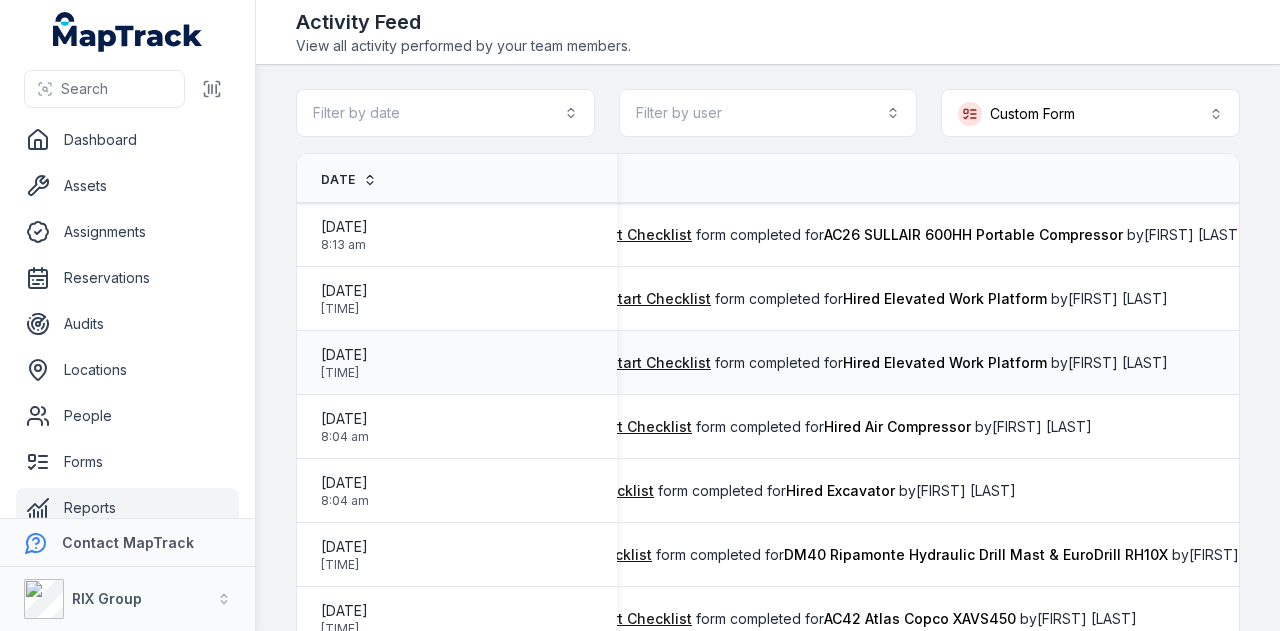 scroll, scrollTop: 0, scrollLeft: 552, axis: horizontal 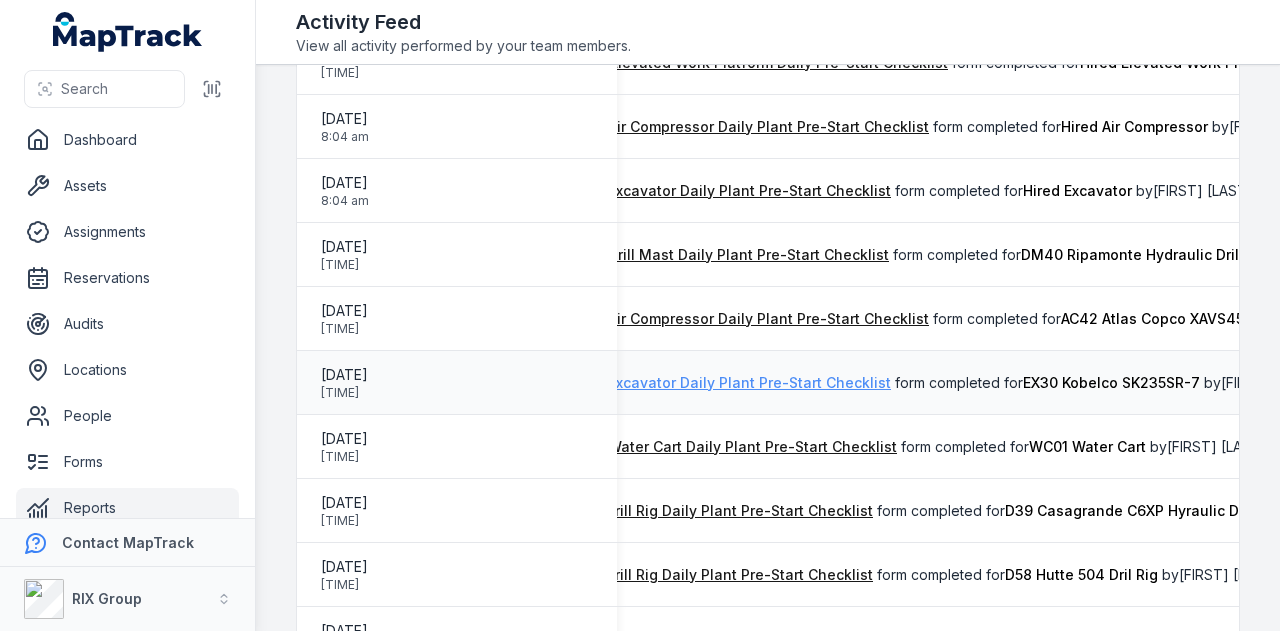 click on "PEW 110 Excavator Daily Plant Pre-Start Checklist" at bounding box center (719, 383) 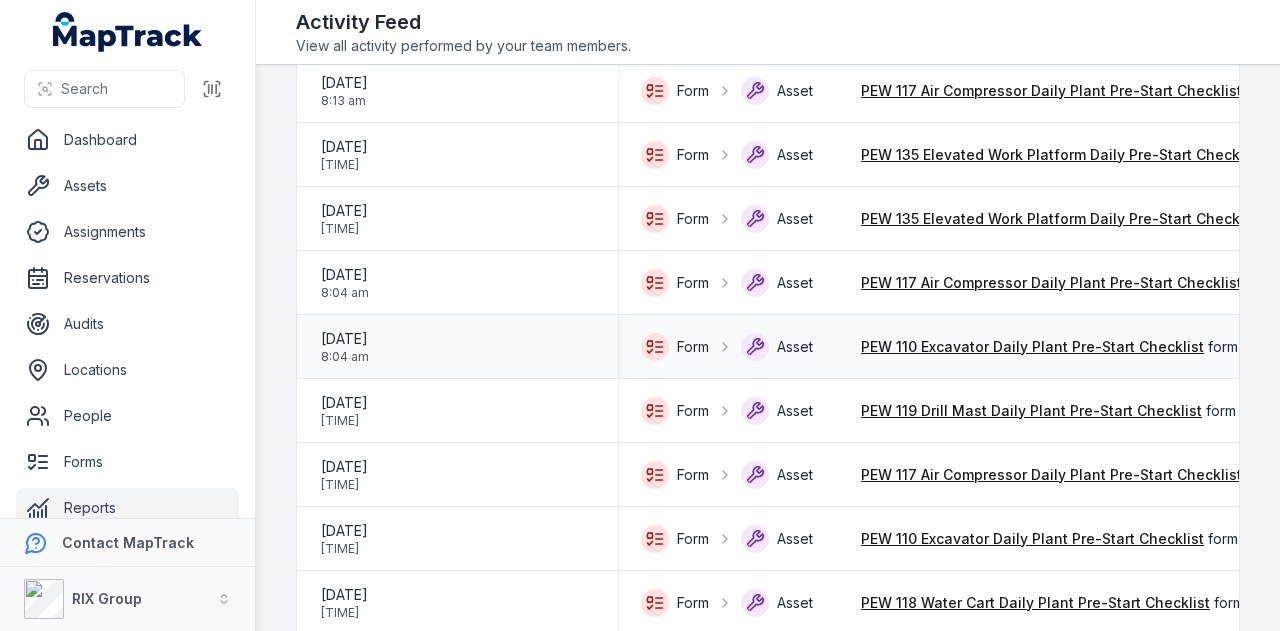 scroll, scrollTop: 200, scrollLeft: 0, axis: vertical 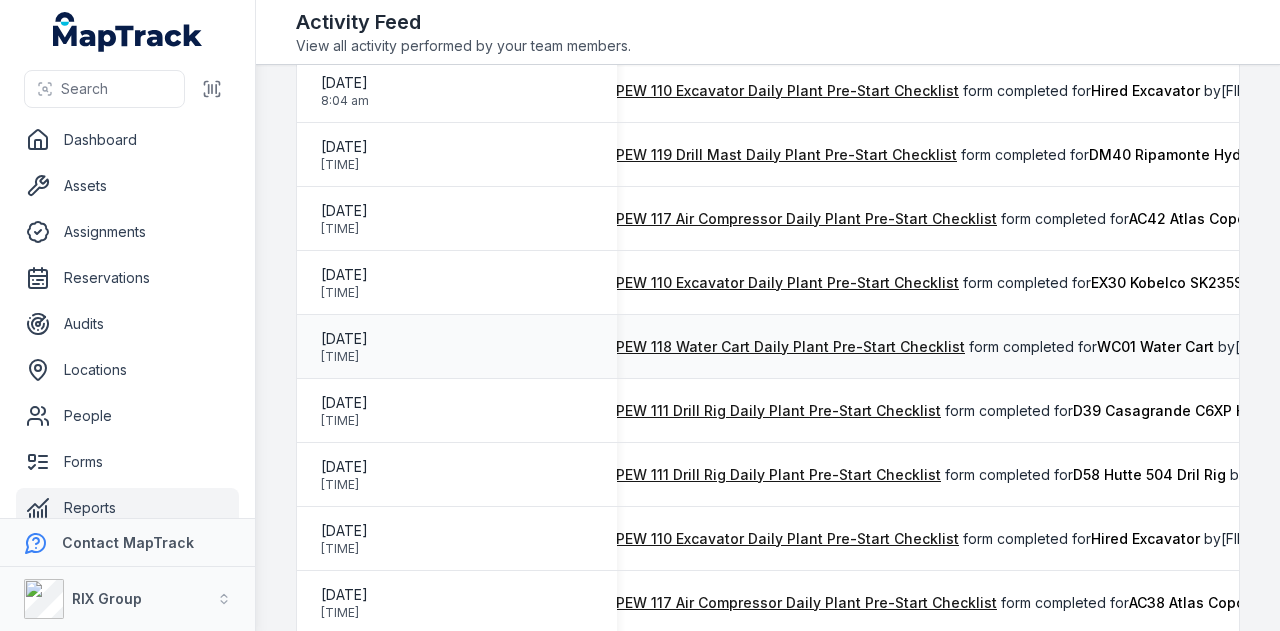 click on "form completed for WC01 Water Cart by [FIRST] [LAST]" at bounding box center [1105, 347] 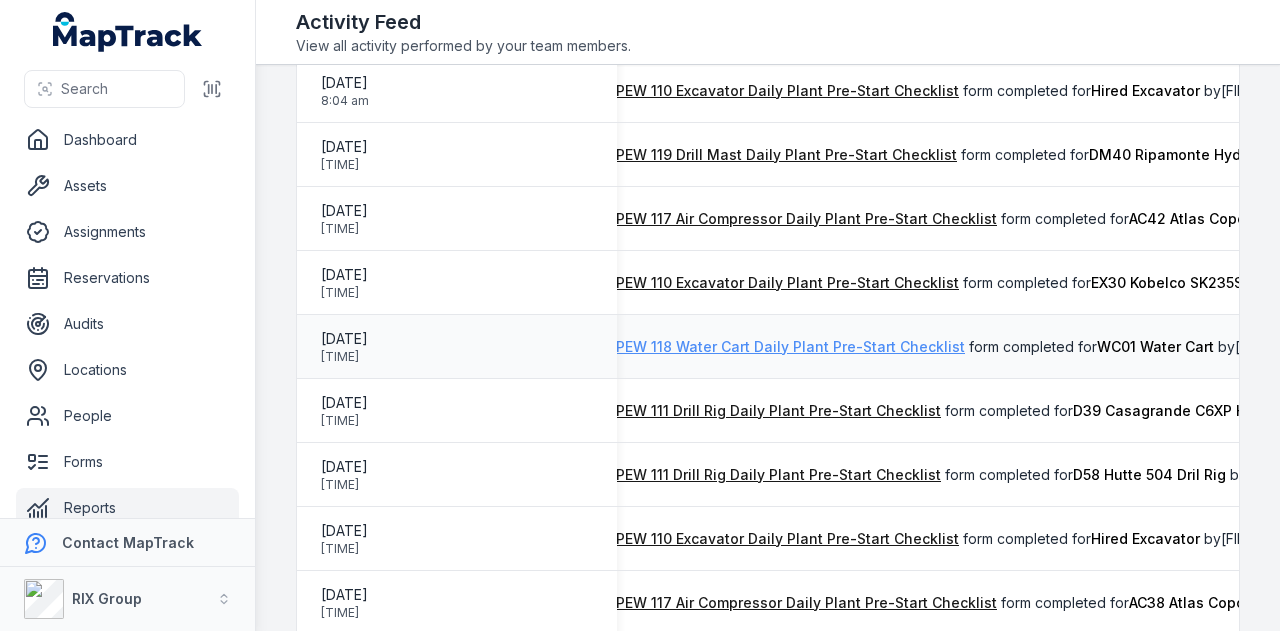 click on "PEW 118 Water Cart Daily Plant Pre-Start Checklist" at bounding box center (790, 347) 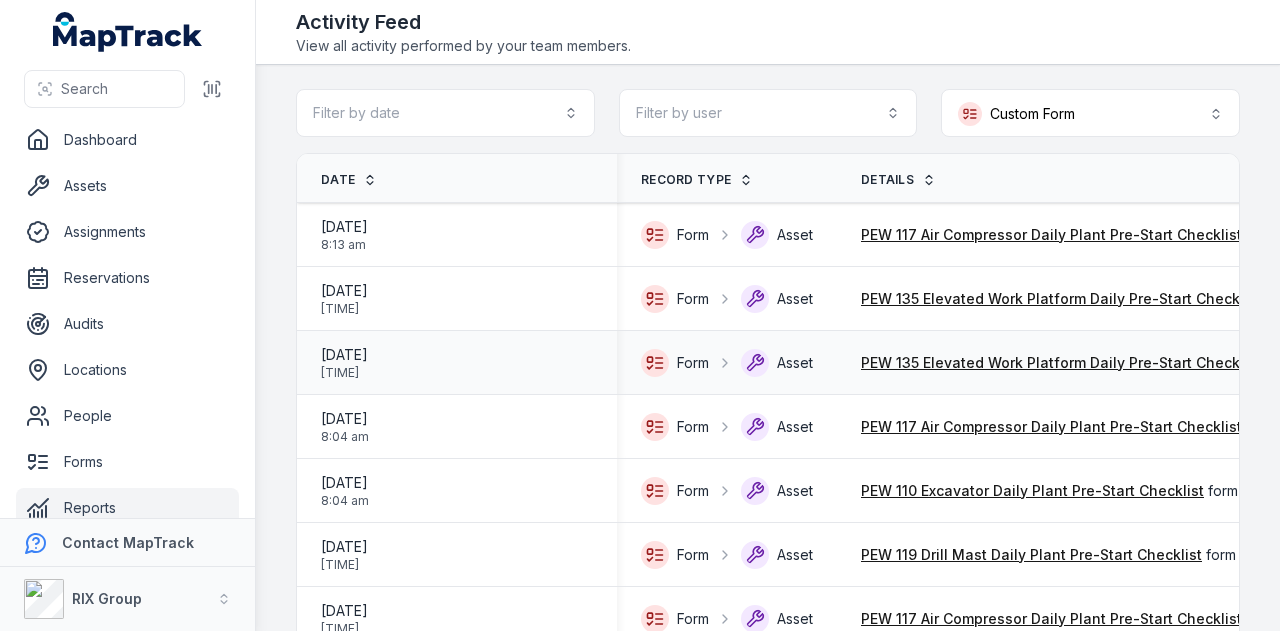 scroll, scrollTop: 400, scrollLeft: 0, axis: vertical 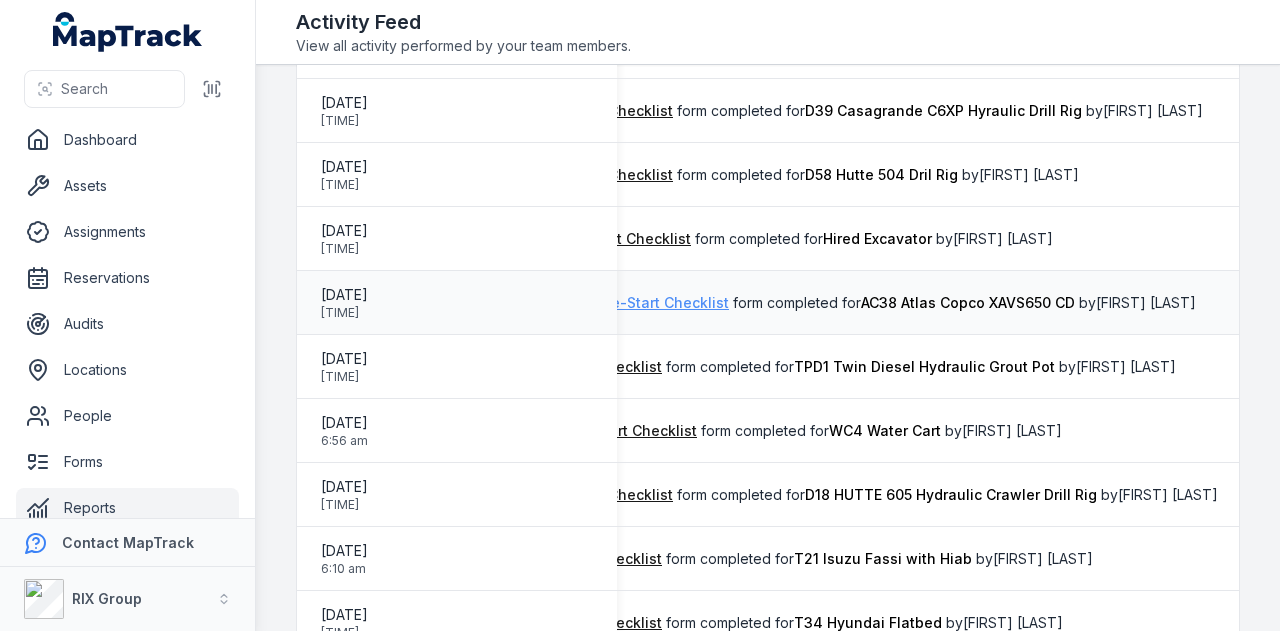 click on "PEW 117 Air Compressor Daily Plant Pre-Start Checklist" at bounding box center [538, 303] 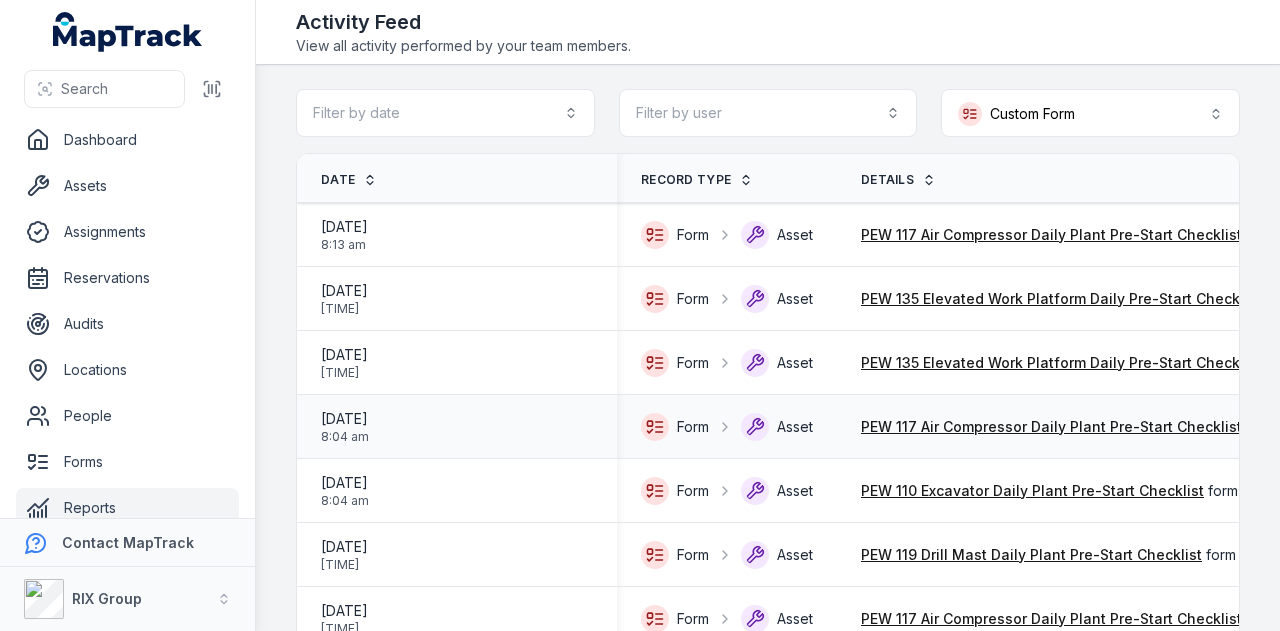 scroll, scrollTop: 300, scrollLeft: 0, axis: vertical 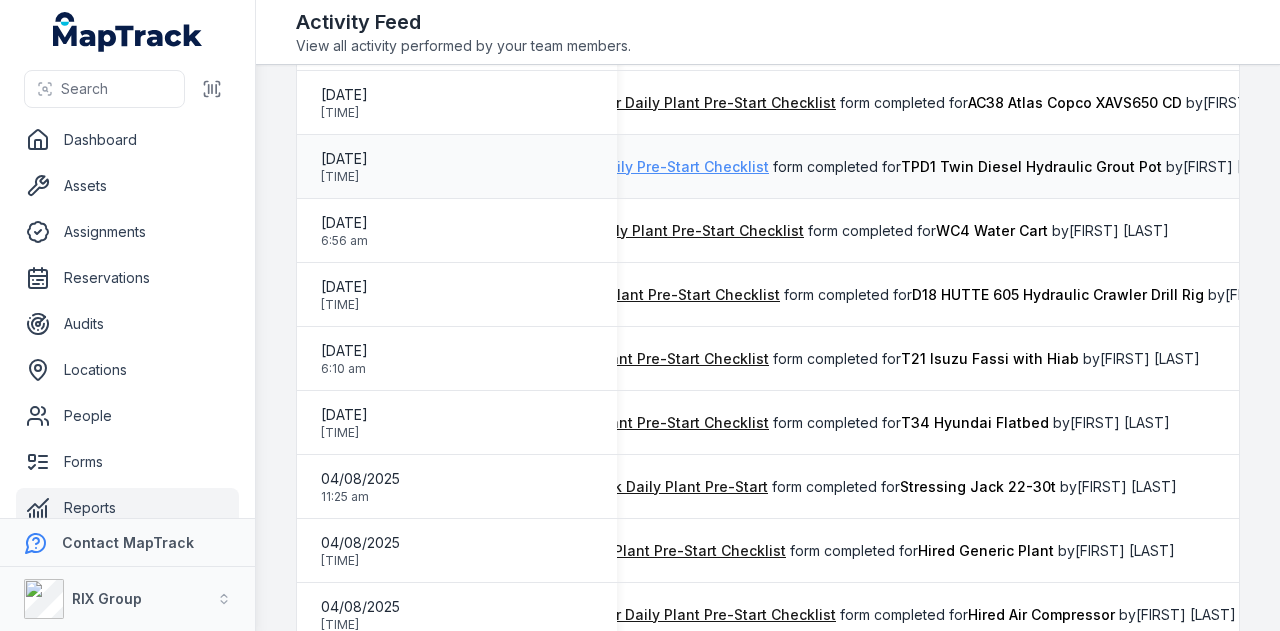 click on "PEW 113 Grout Plant Daily Pre-Start Checklist" at bounding box center [612, 167] 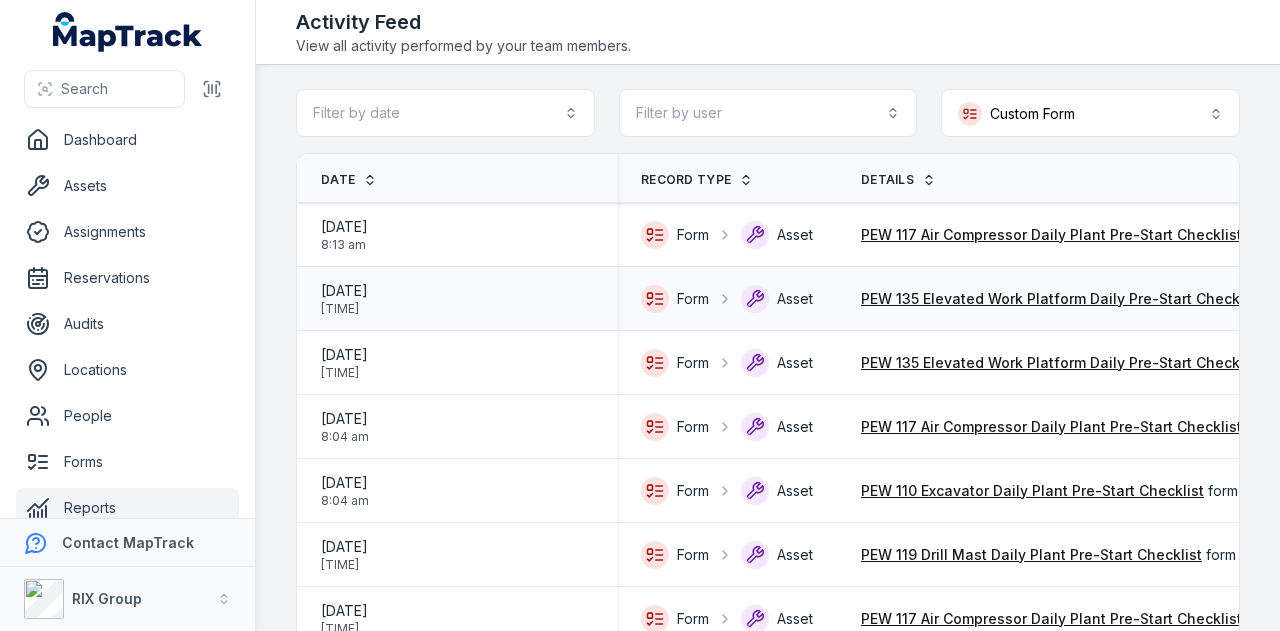 scroll, scrollTop: 200, scrollLeft: 0, axis: vertical 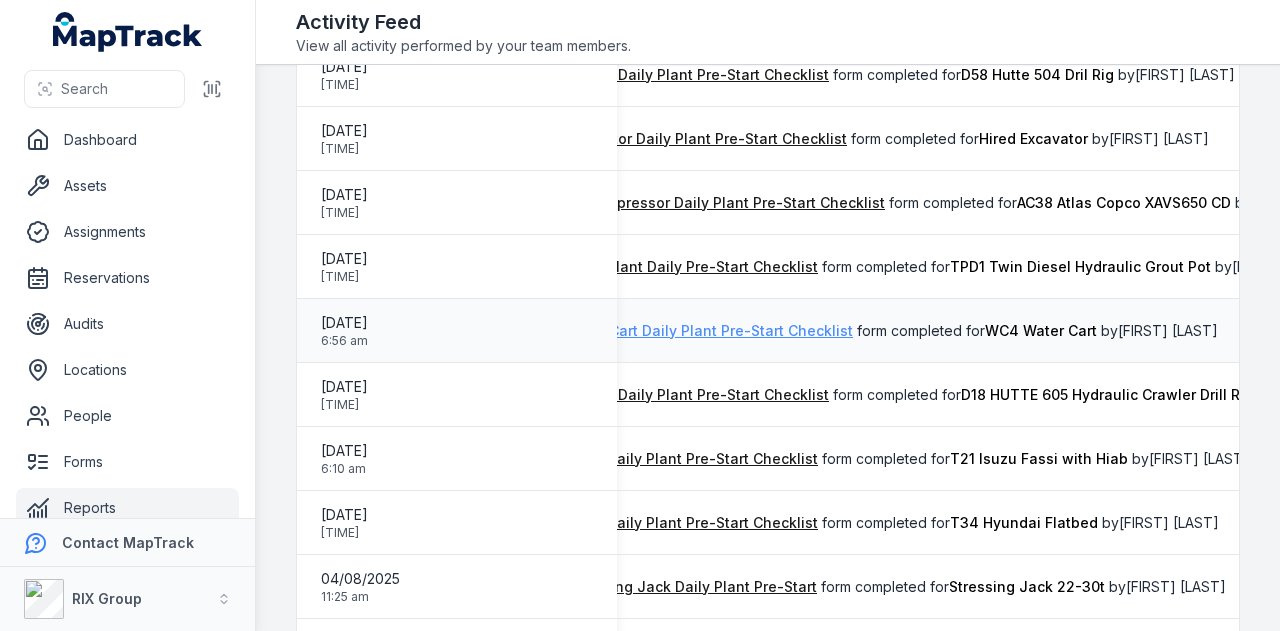 click on "PEW 118 Water Cart Daily Plant Pre-Start Checklist" at bounding box center (678, 331) 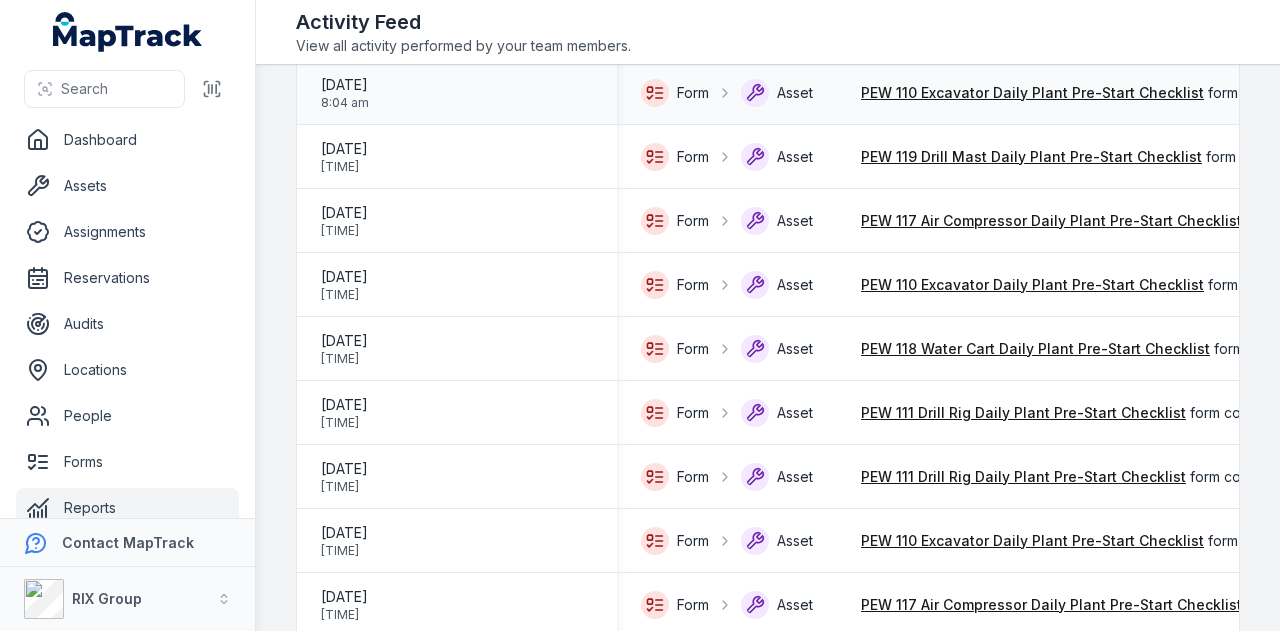 scroll, scrollTop: 400, scrollLeft: 0, axis: vertical 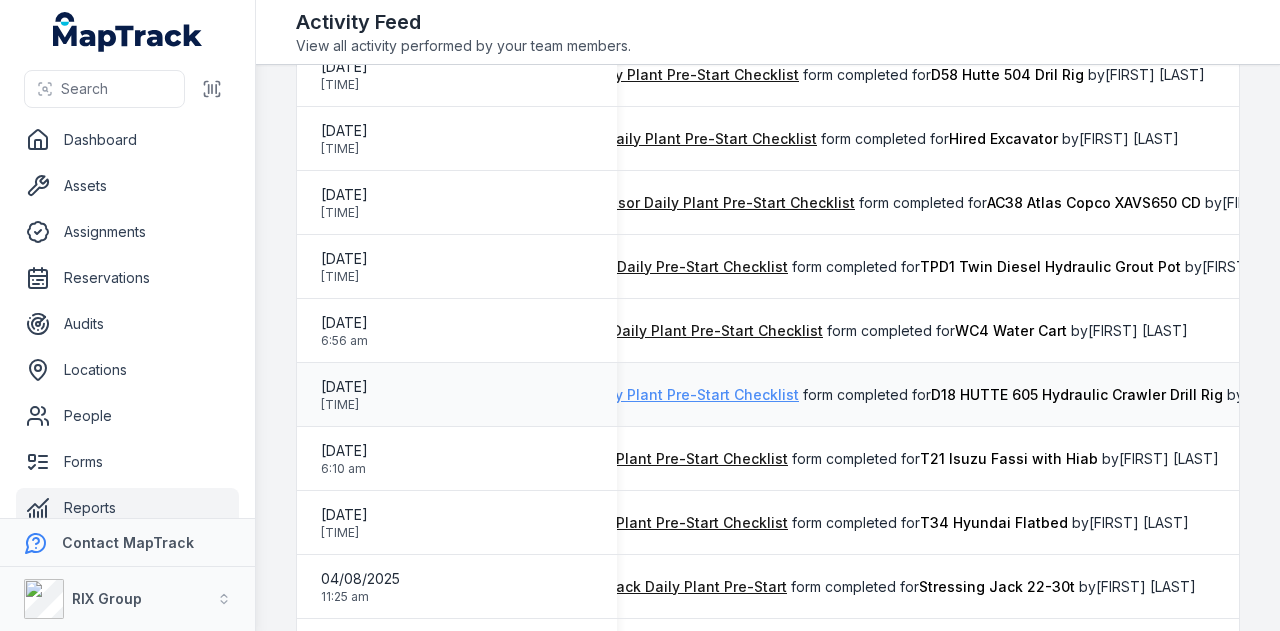 click on "PEW 111 Drill Rig Daily Plant Pre-Start Checklist" at bounding box center [636, 395] 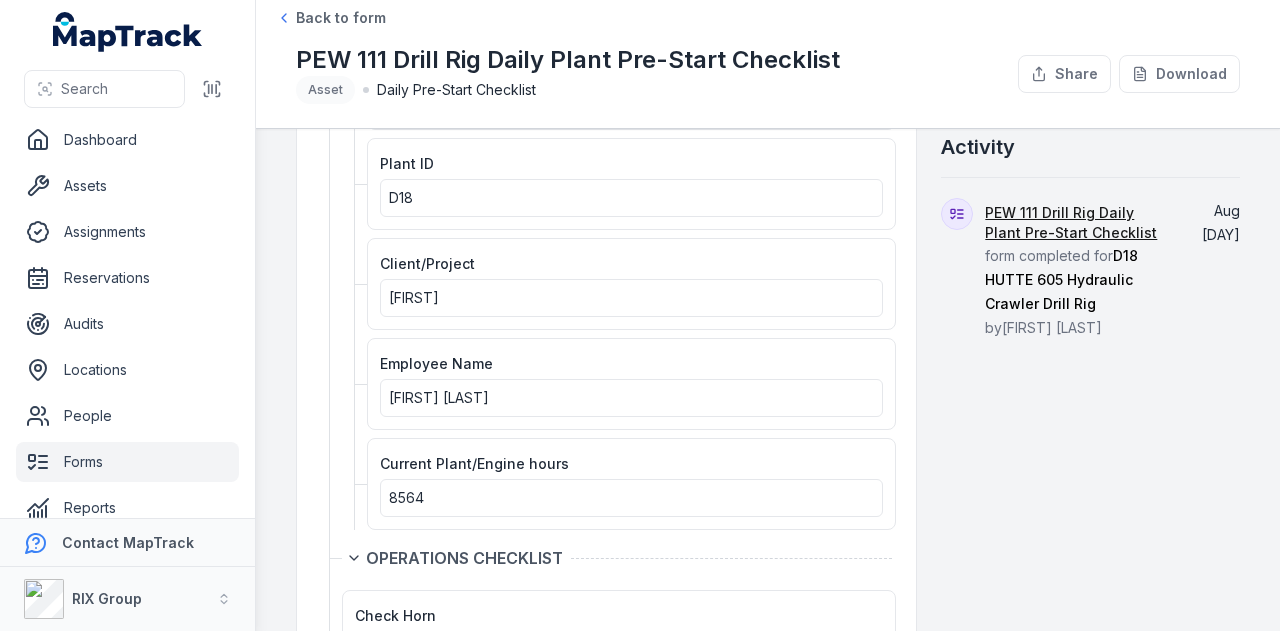 scroll, scrollTop: 200, scrollLeft: 0, axis: vertical 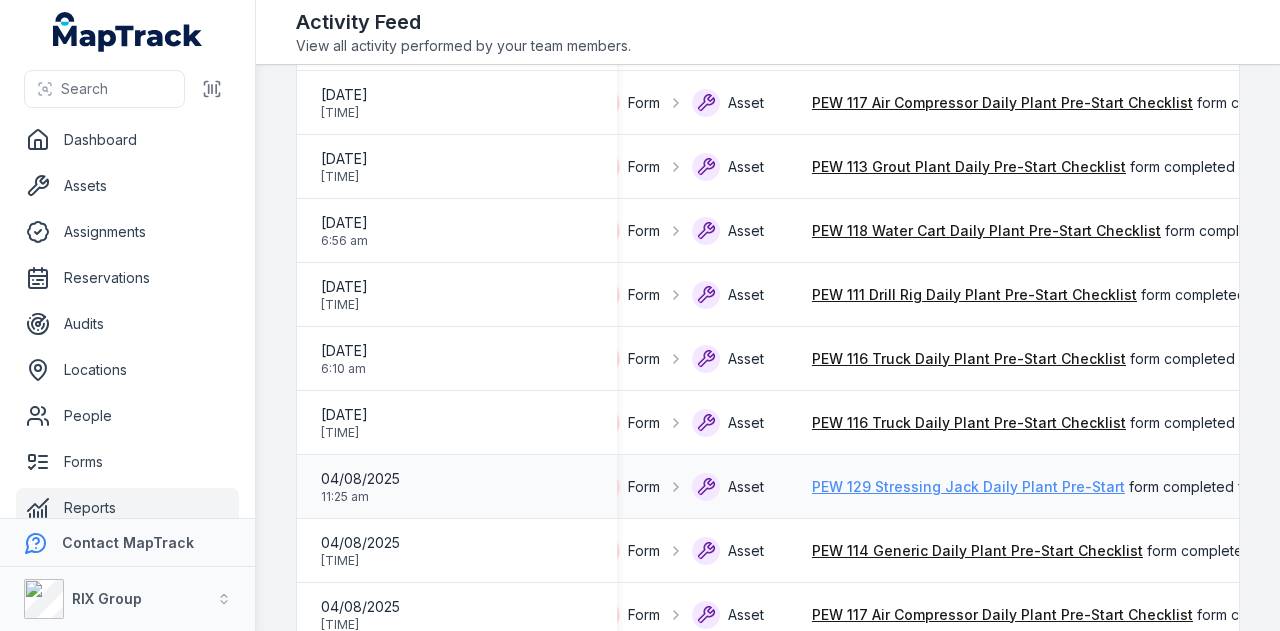 click on "PEW 129 Stressing Jack Daily Plant Pre-Start" at bounding box center [968, 487] 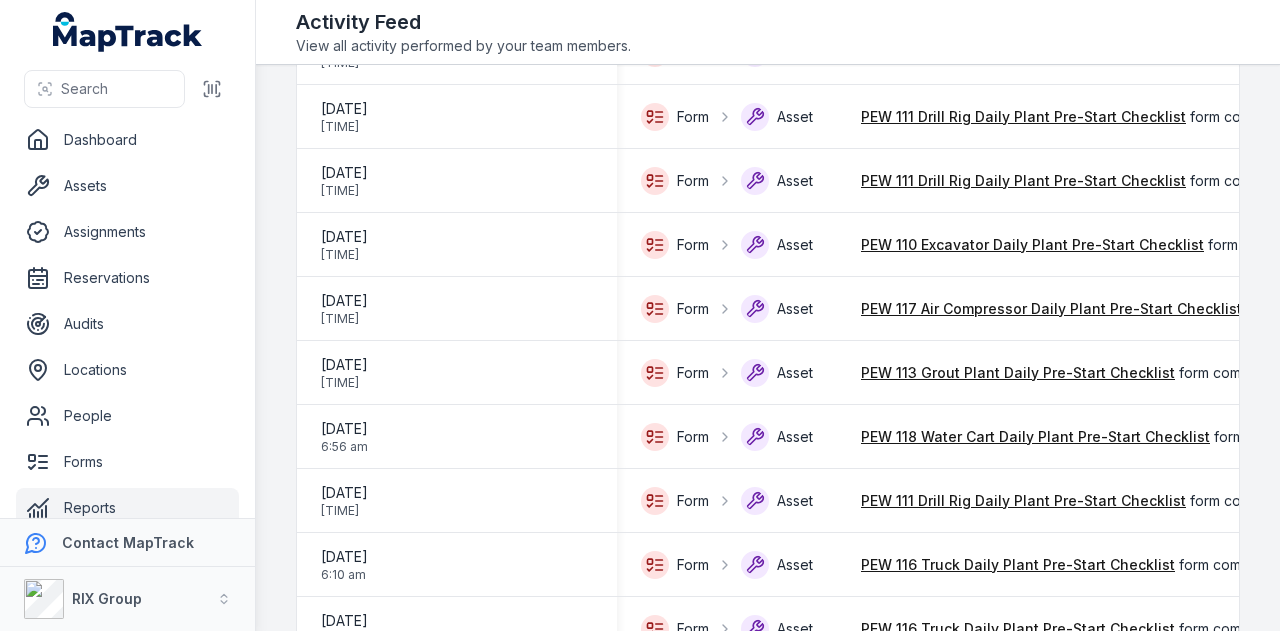 scroll, scrollTop: 700, scrollLeft: 0, axis: vertical 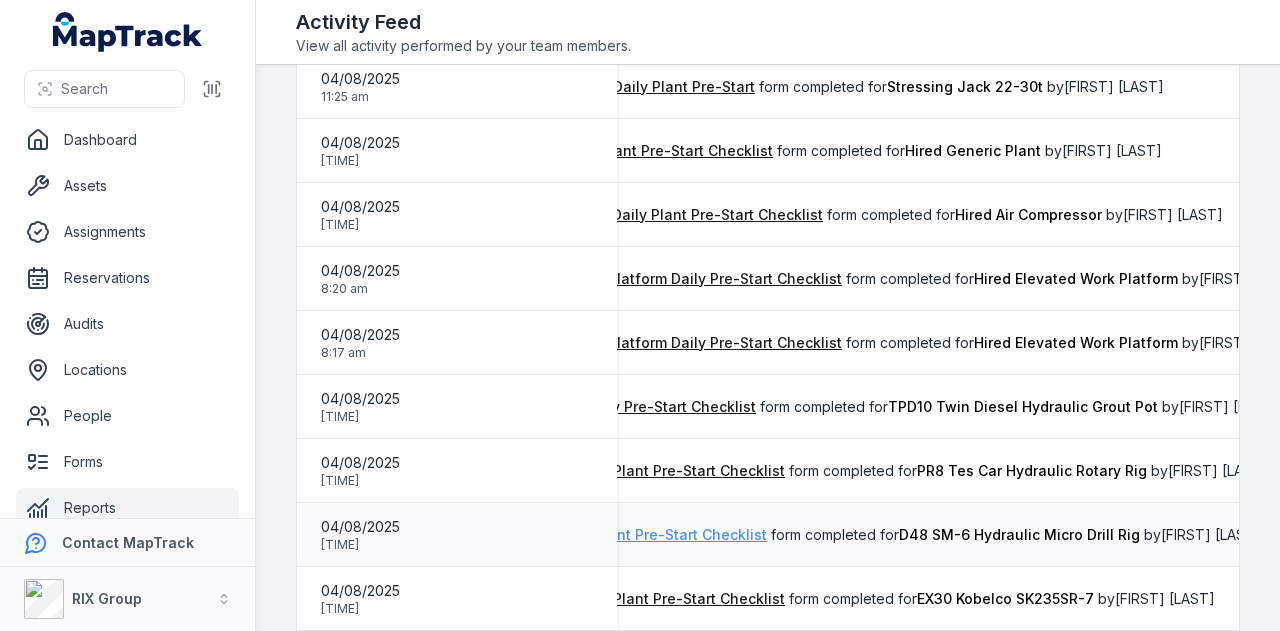 click on "PEW 111 Drill Rig Daily Plant Pre-Start Checklist" at bounding box center (604, 535) 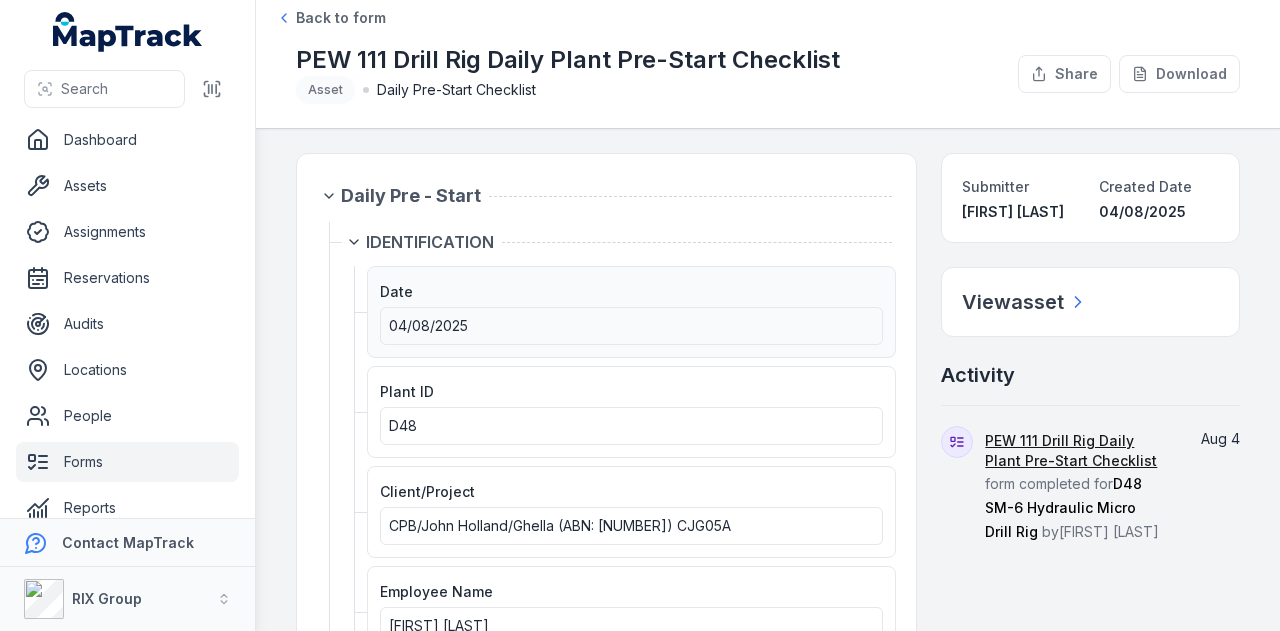 scroll, scrollTop: 100, scrollLeft: 0, axis: vertical 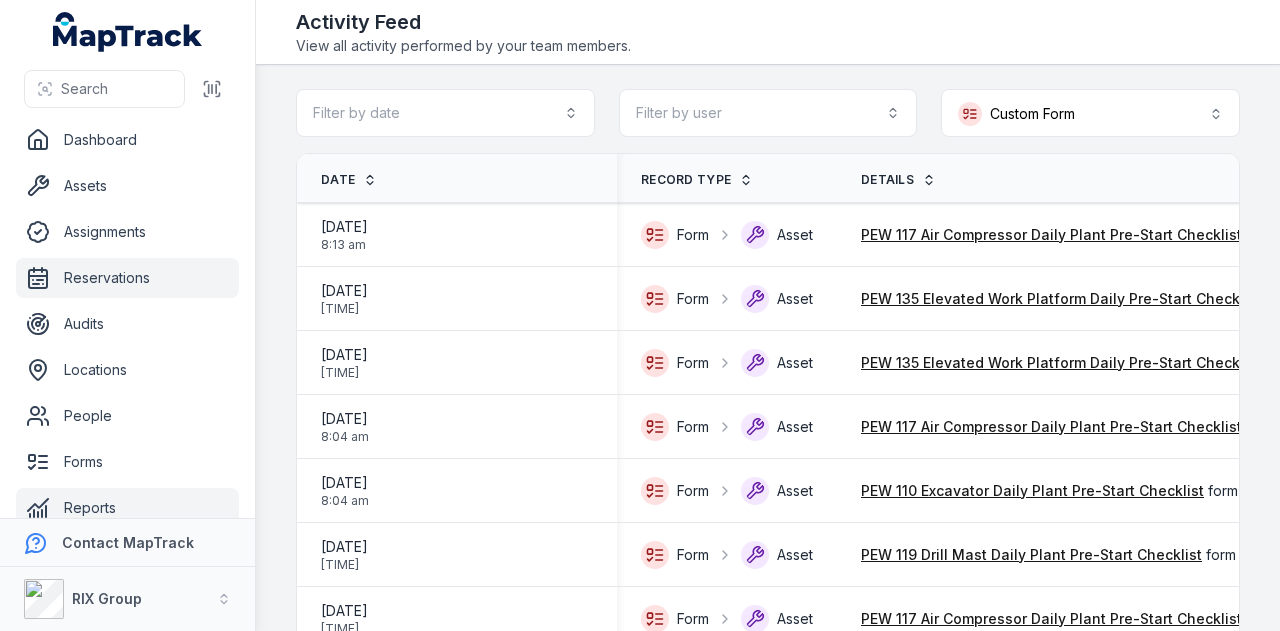 click on "Reservations" at bounding box center [127, 278] 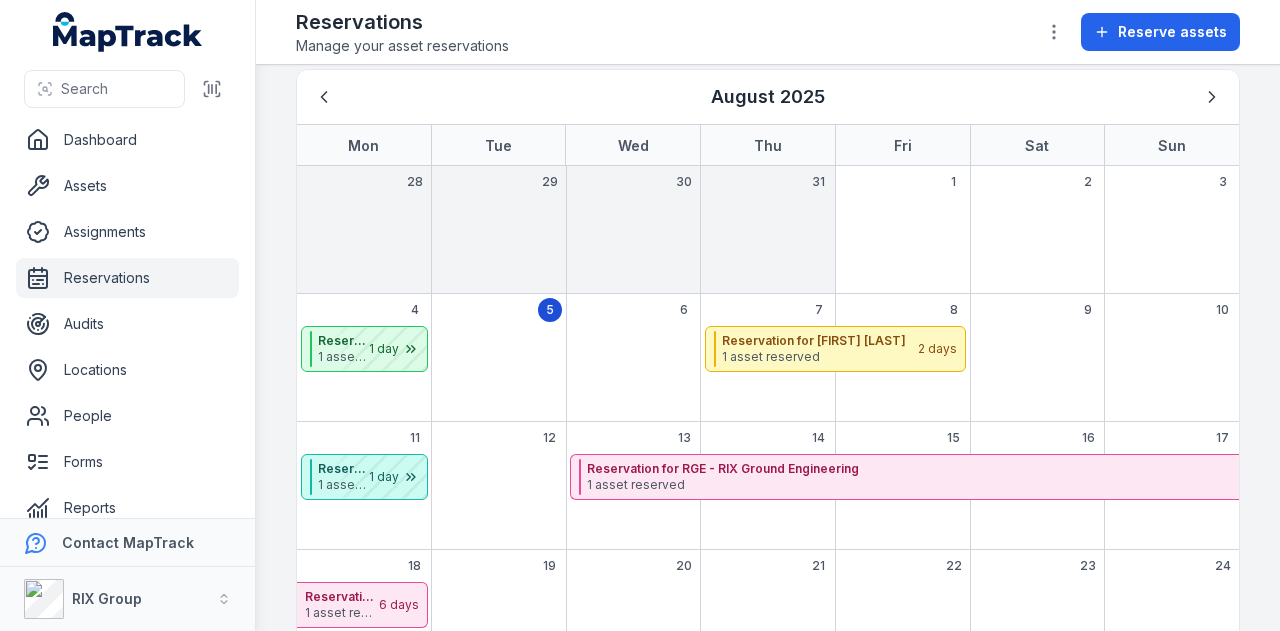 scroll, scrollTop: 62, scrollLeft: 0, axis: vertical 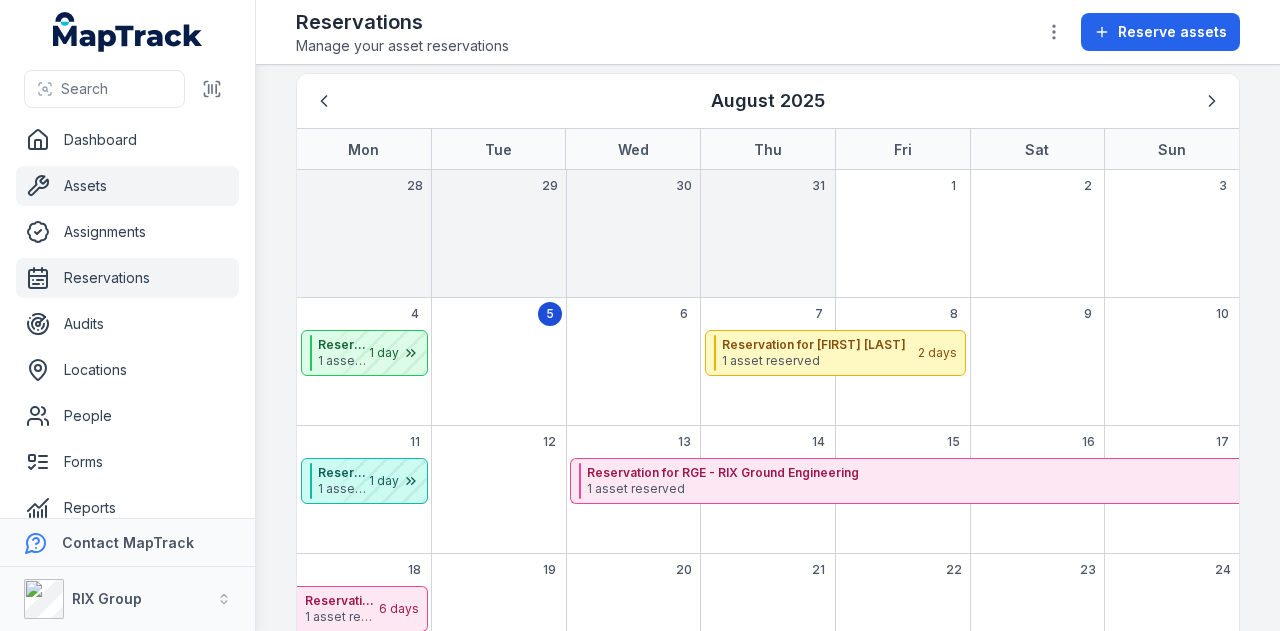 click on "Assets" at bounding box center (127, 186) 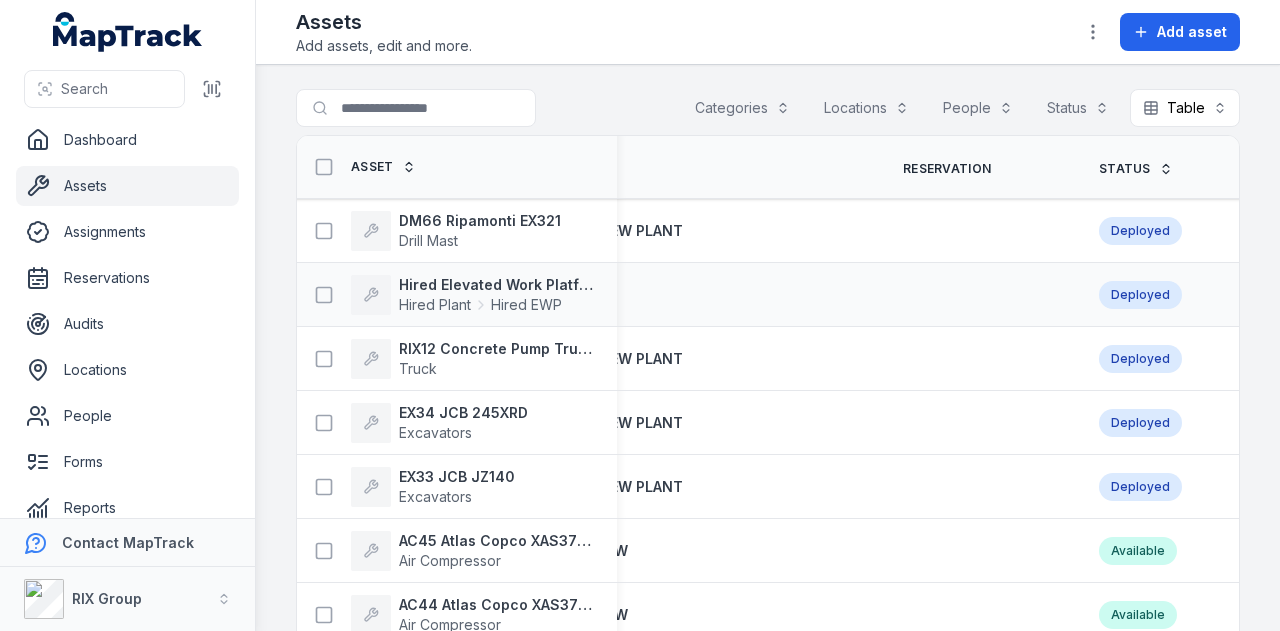 scroll, scrollTop: 0, scrollLeft: 0, axis: both 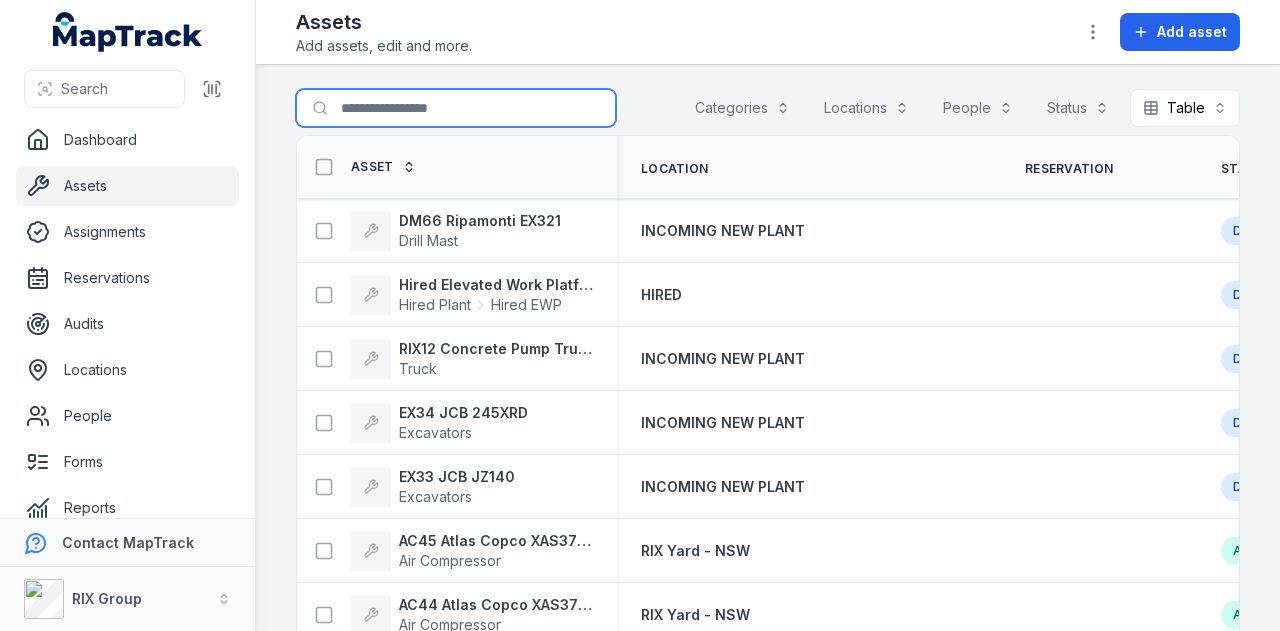 click on "Search for  assets" at bounding box center [456, 108] 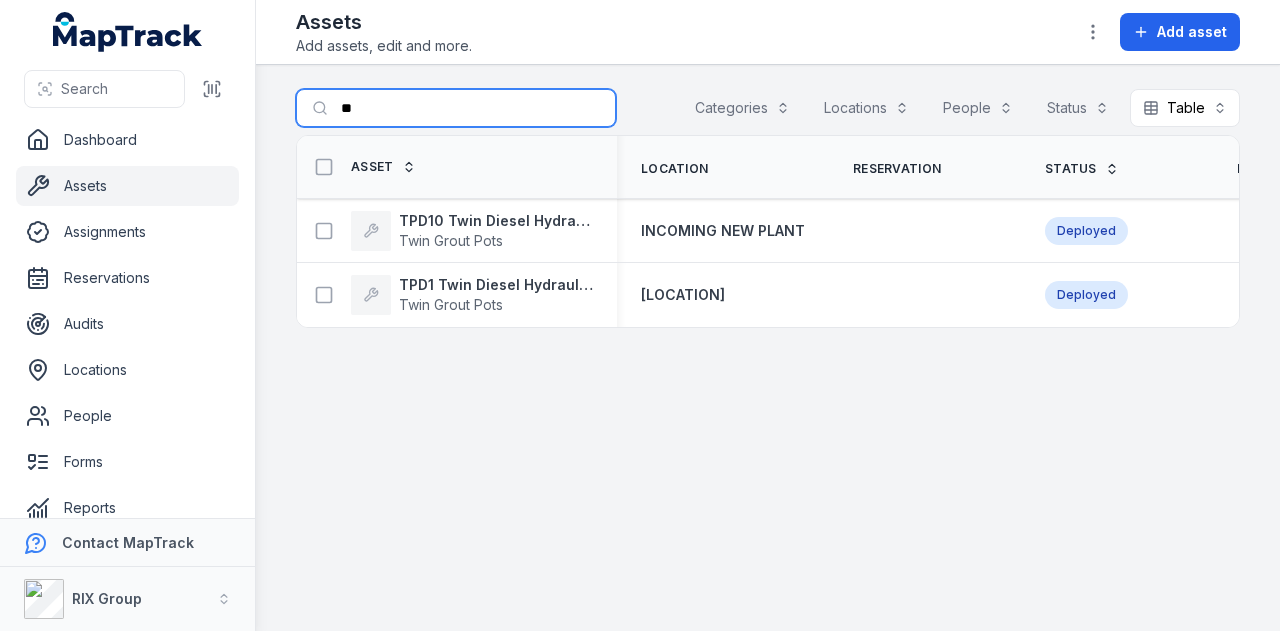 type on "*" 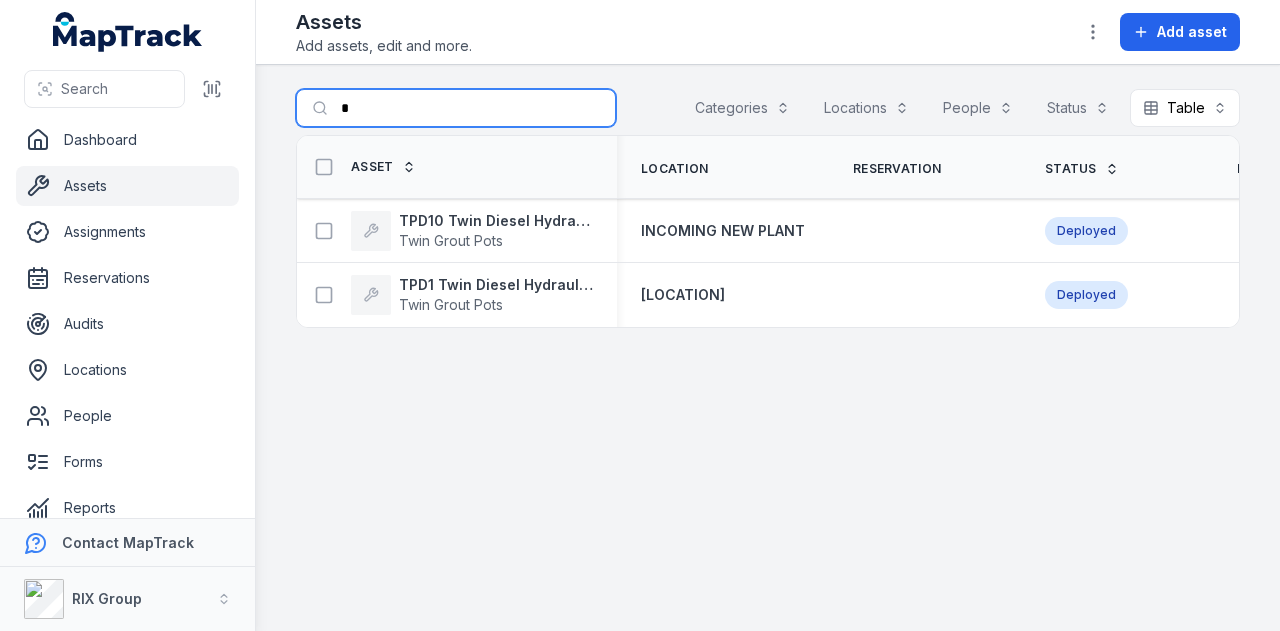 type 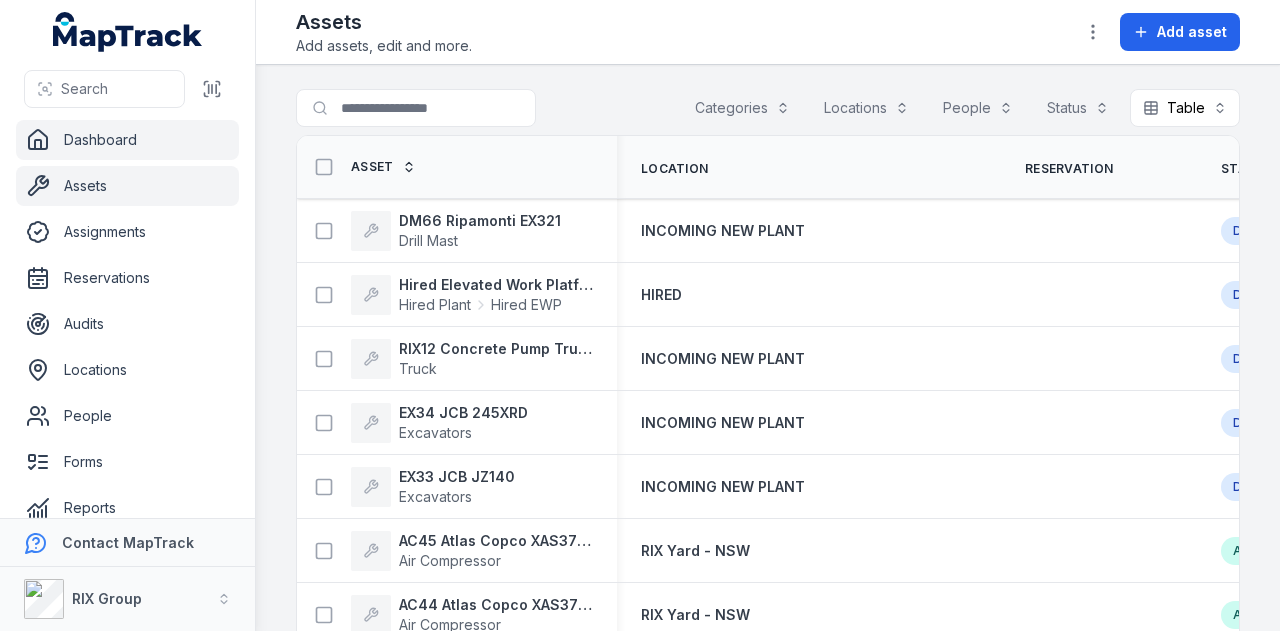 click on "Dashboard" at bounding box center (127, 140) 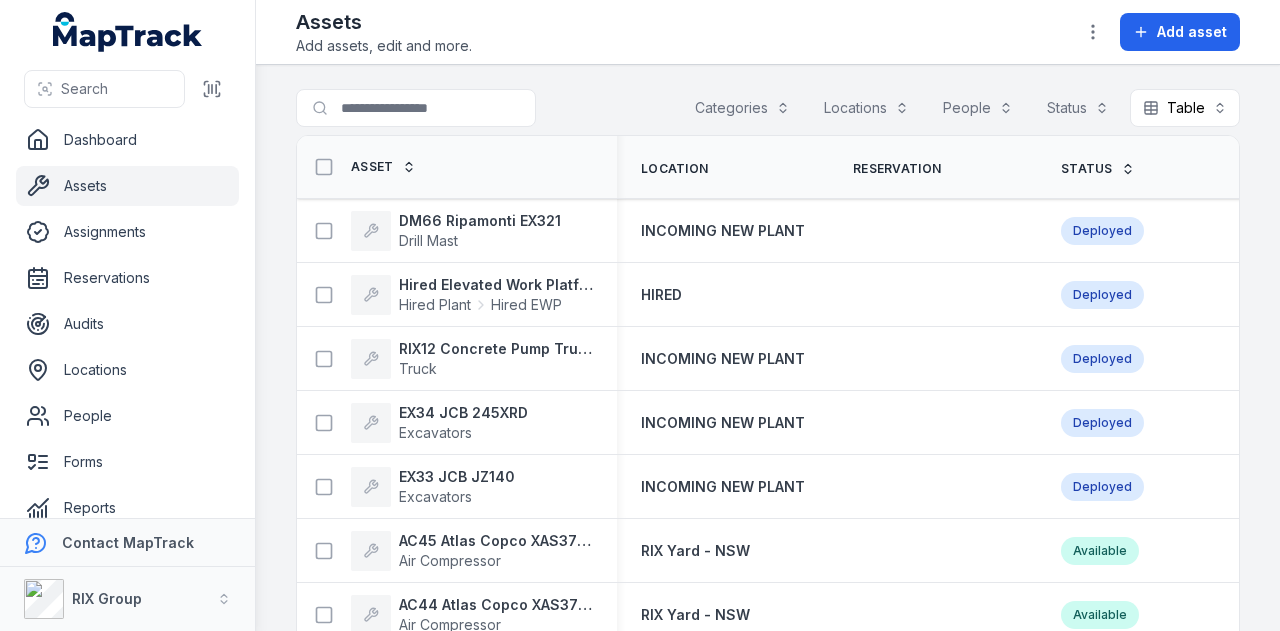 scroll, scrollTop: 0, scrollLeft: 0, axis: both 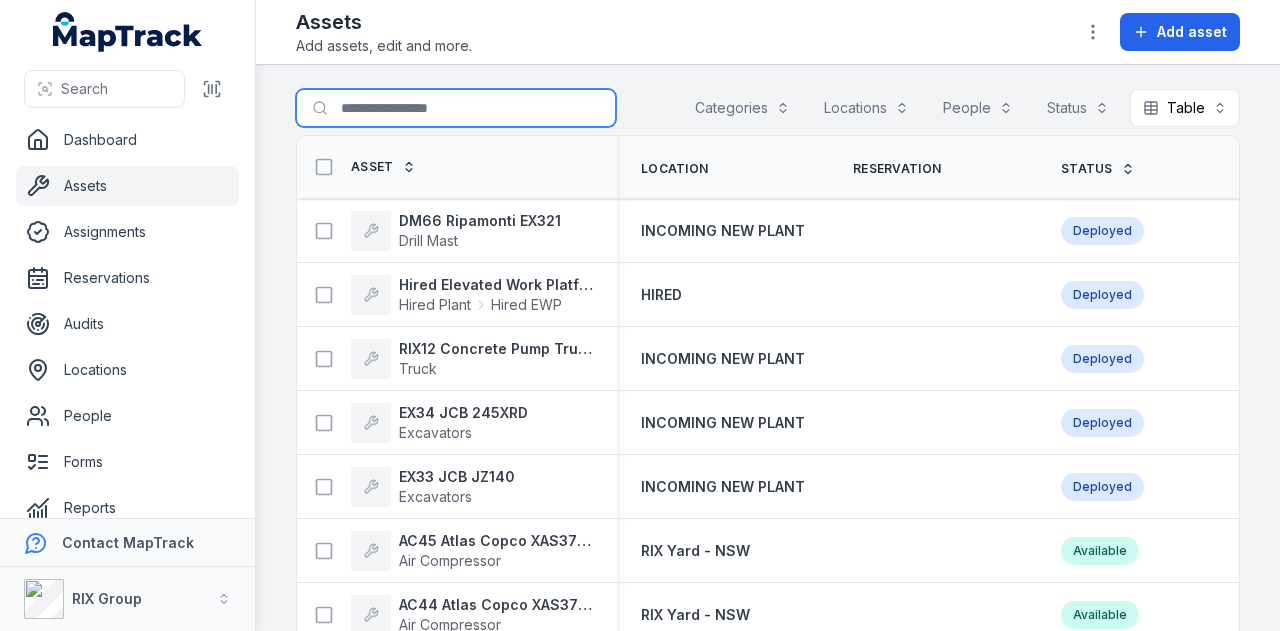 click on "Search for  assets" at bounding box center (456, 108) 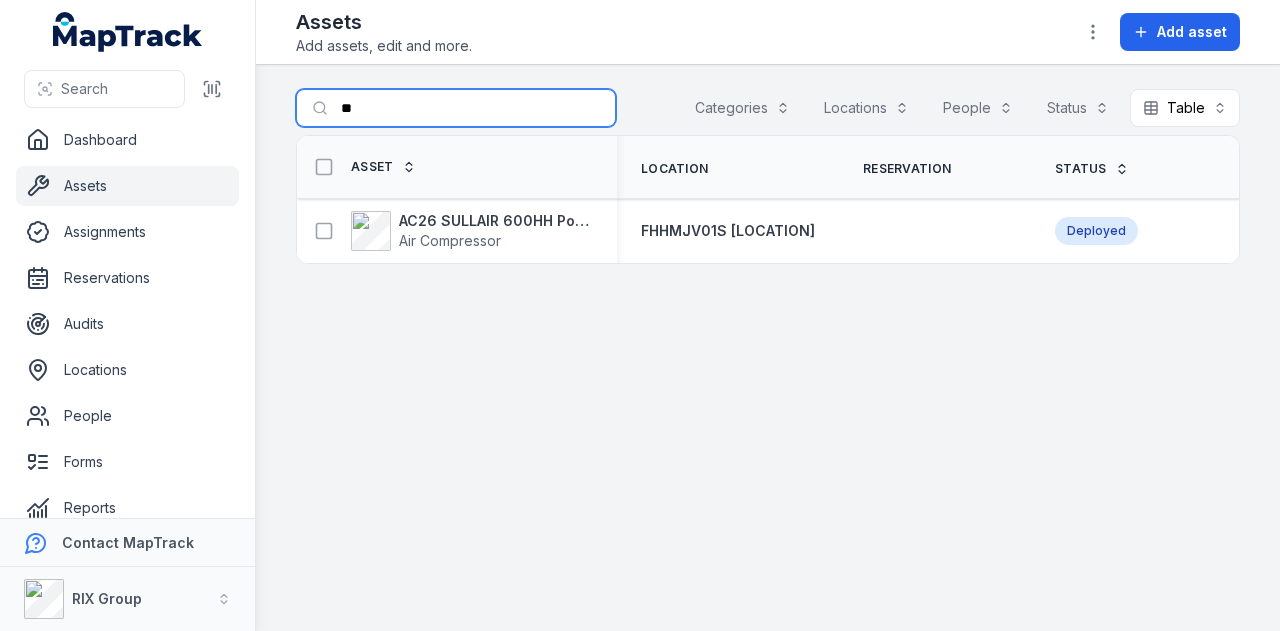 type on "*" 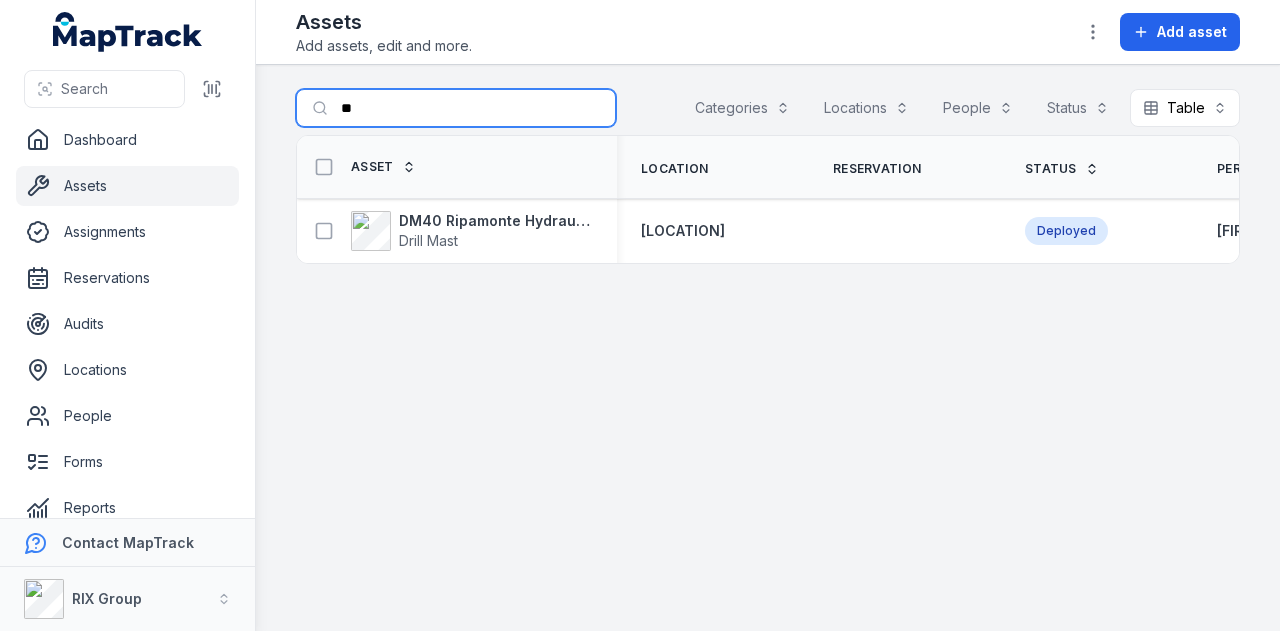 type on "*" 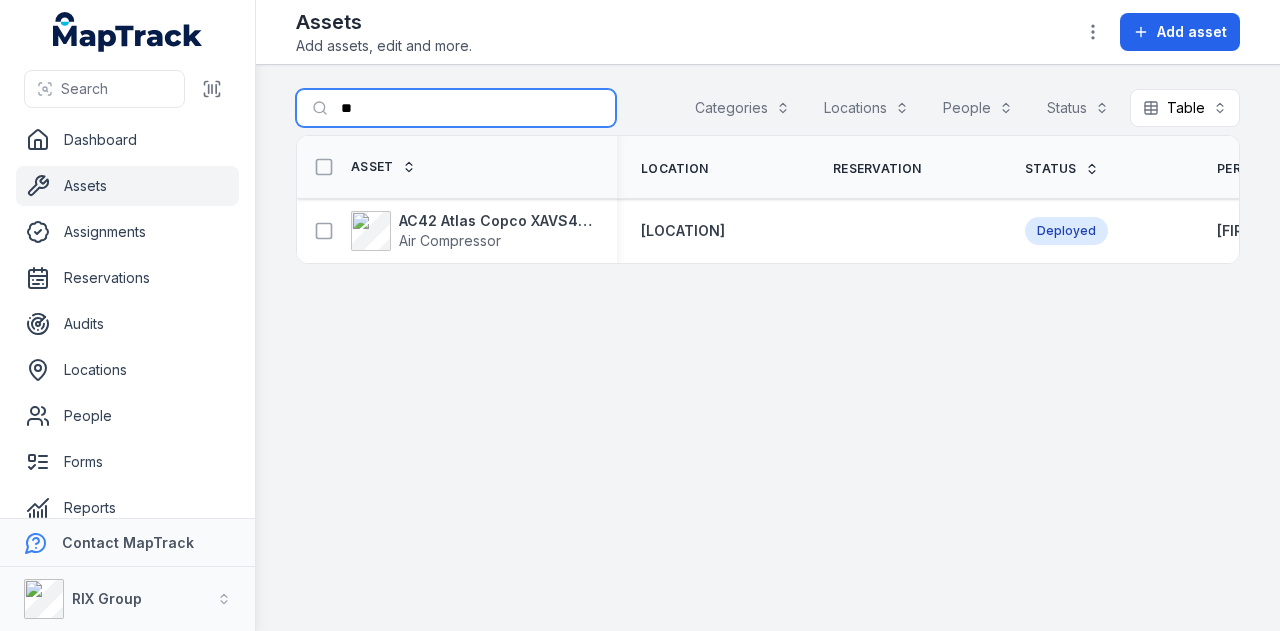 type on "*" 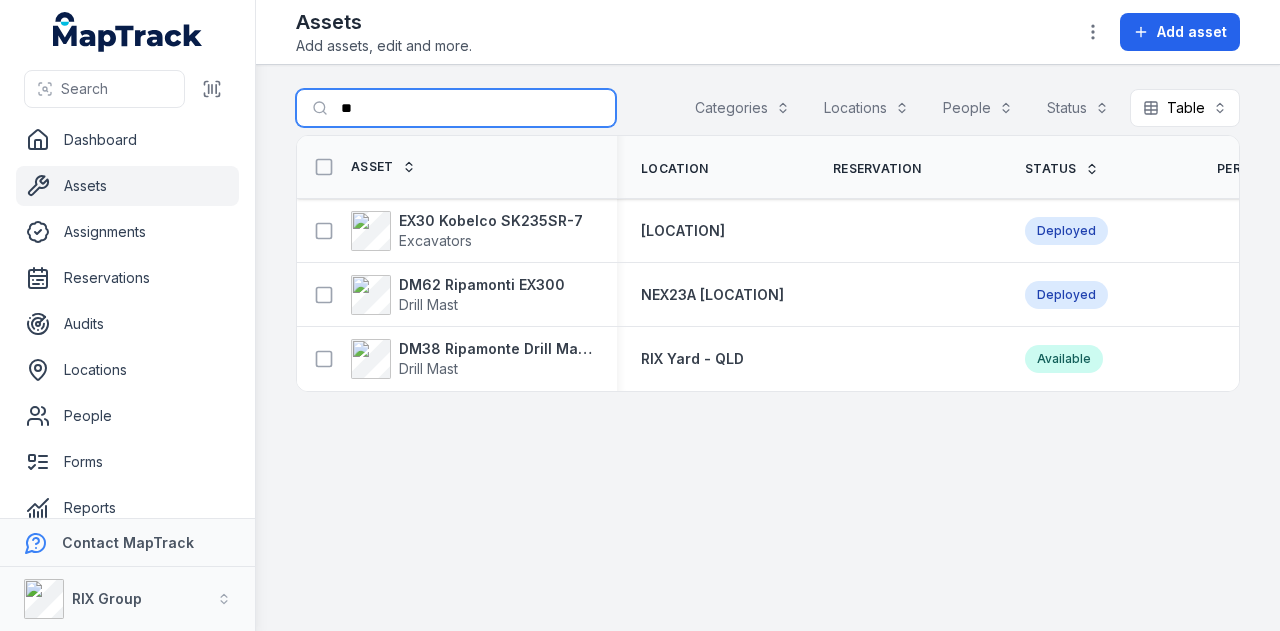 type on "*" 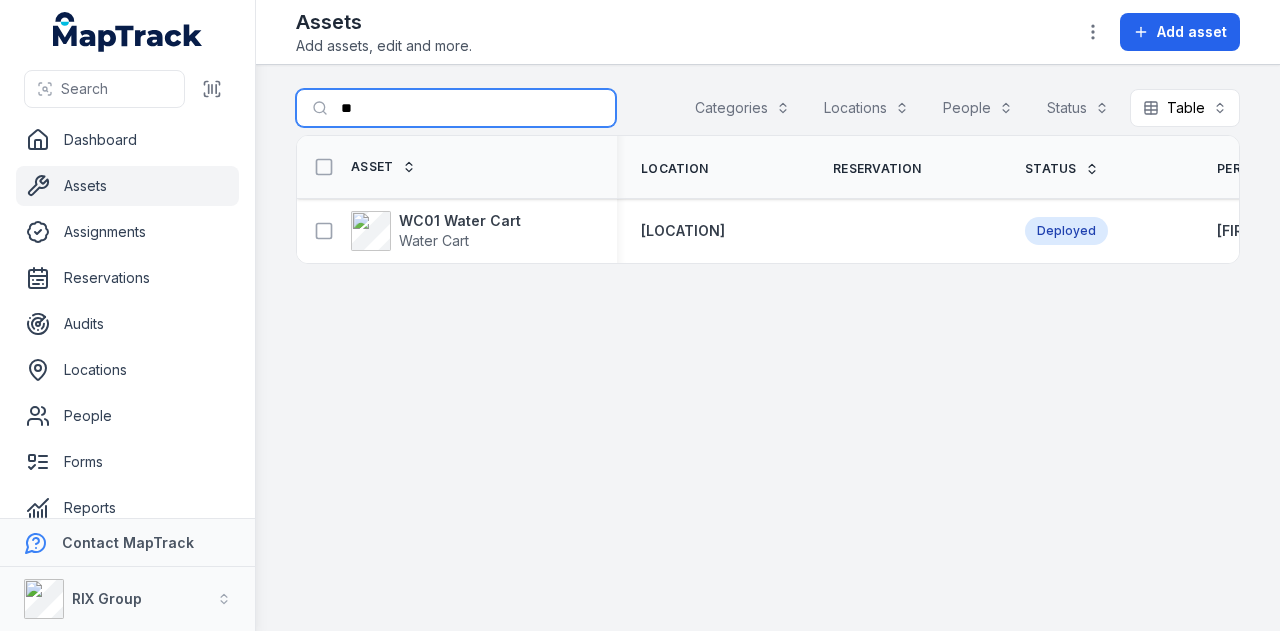 type on "*" 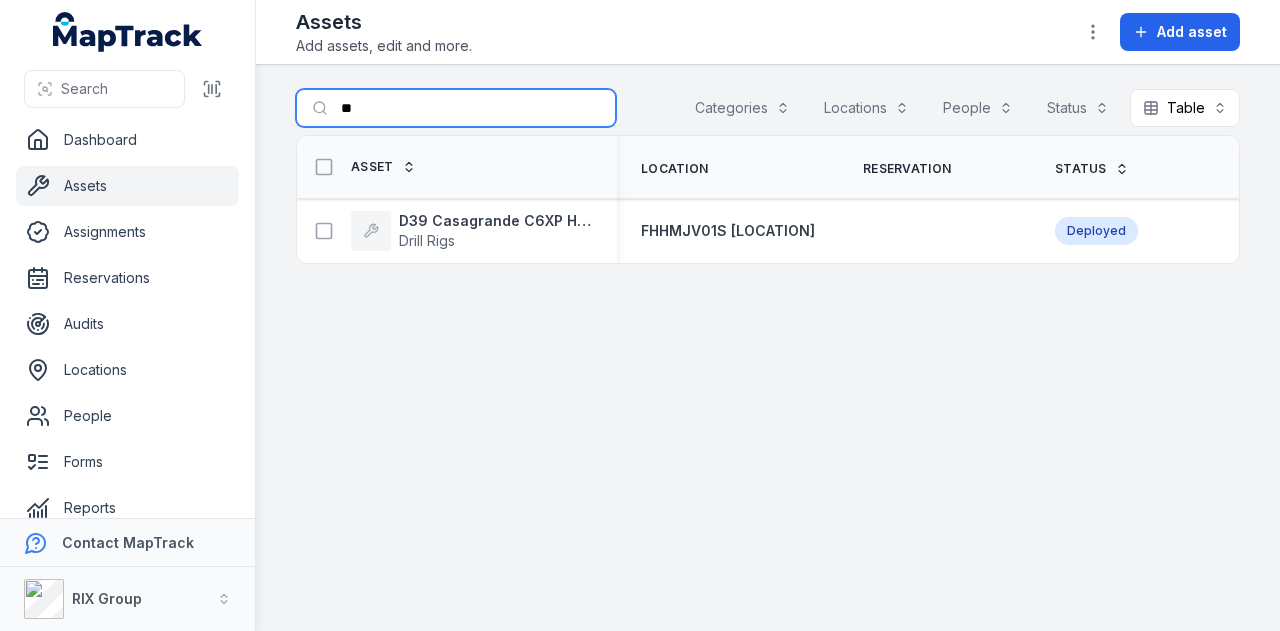 type on "*" 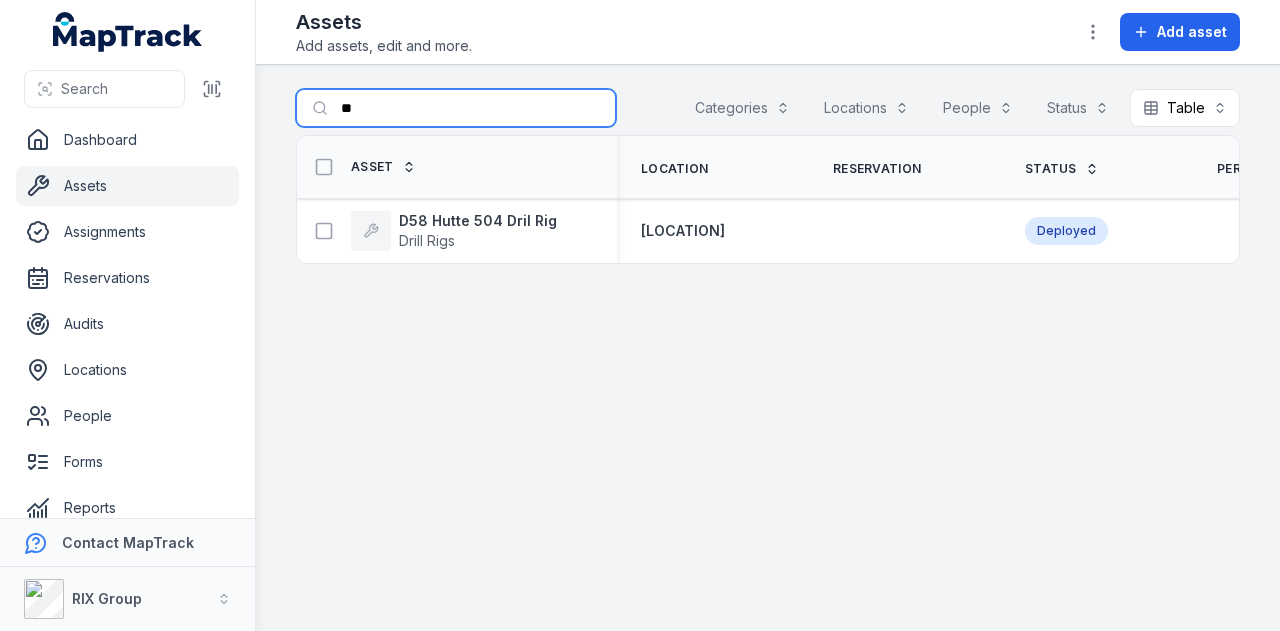 type on "*" 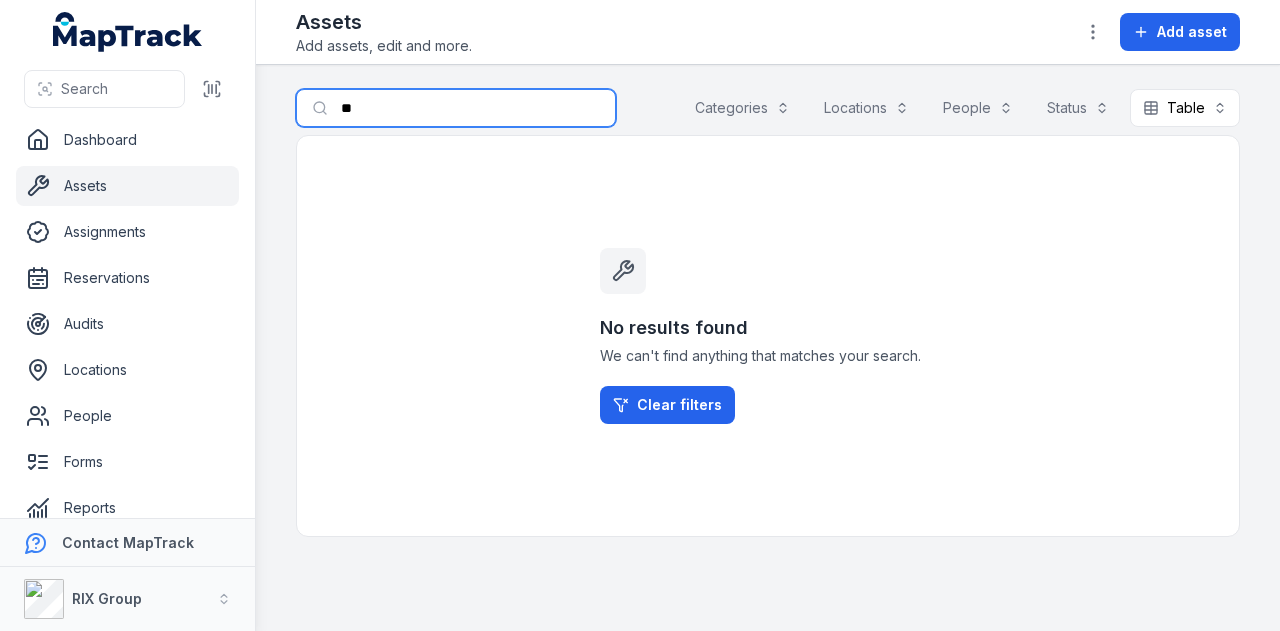 type on "*" 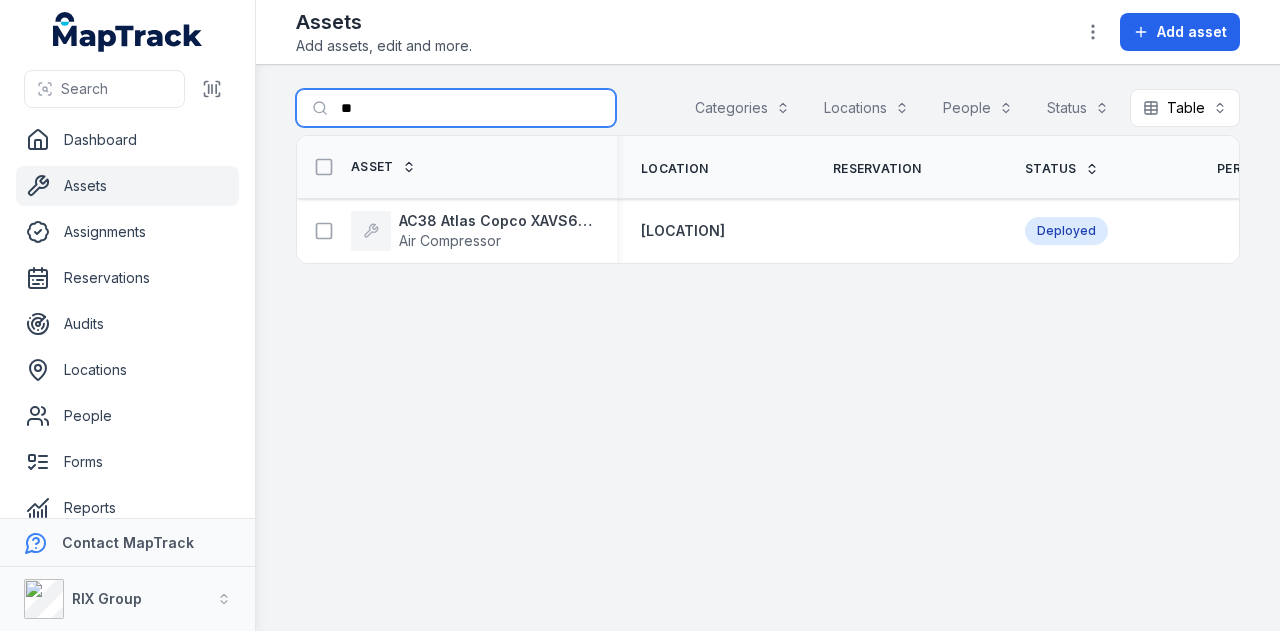 type on "*" 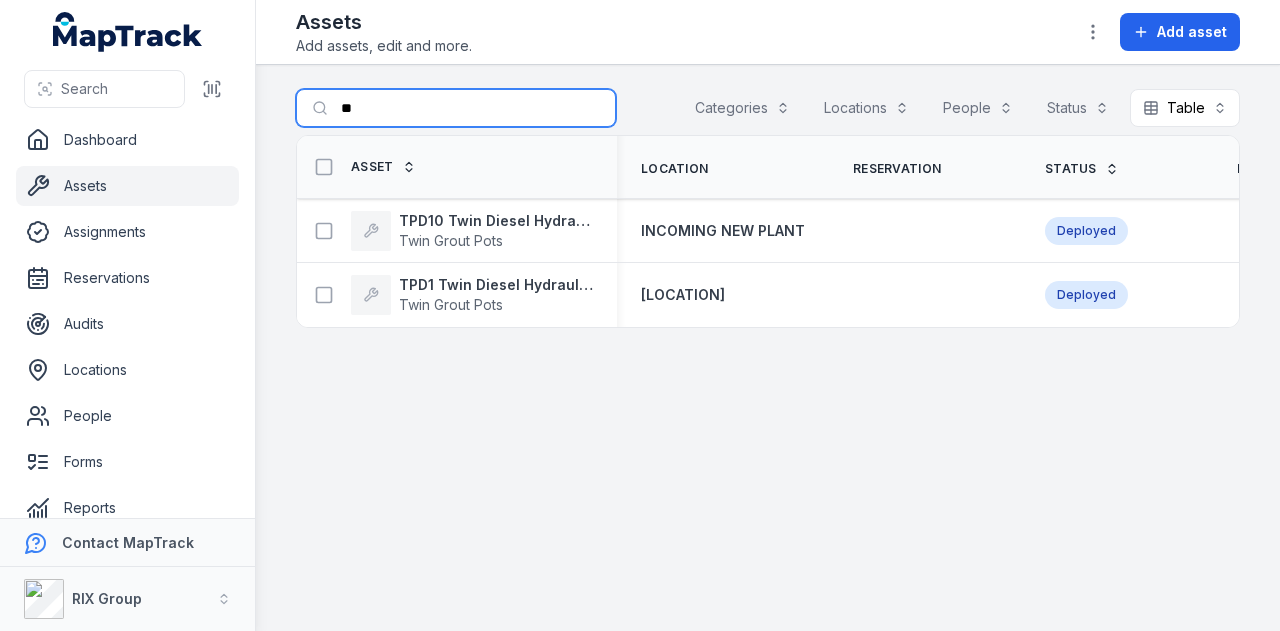 type on "*" 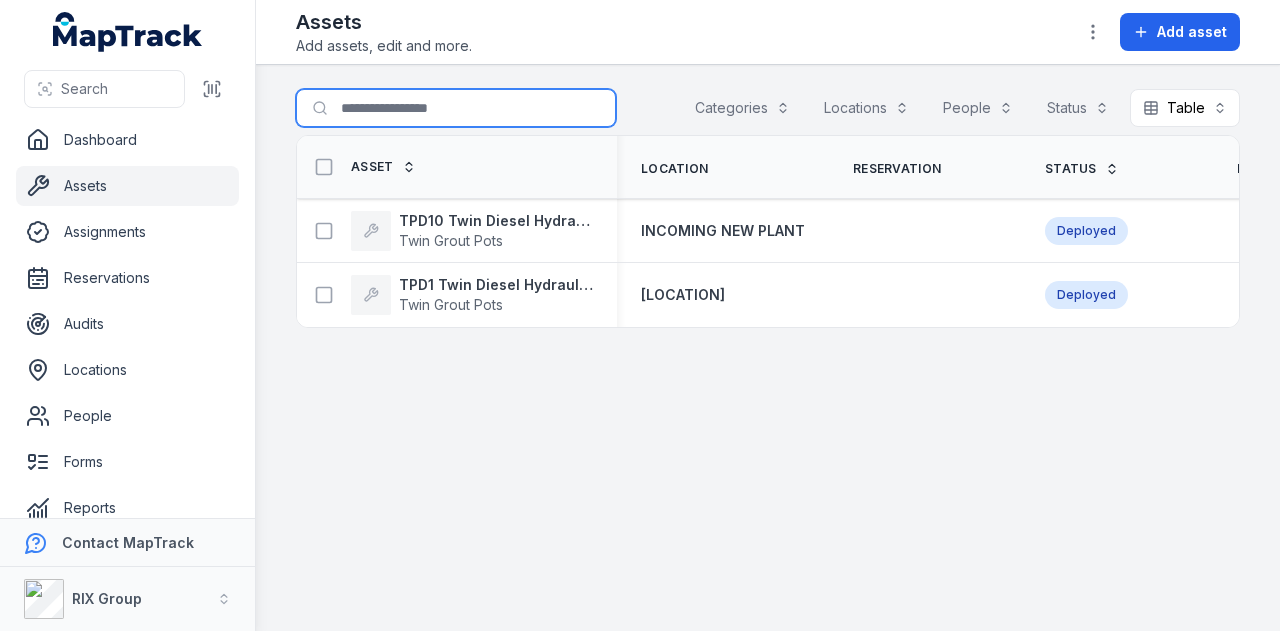 type on "*" 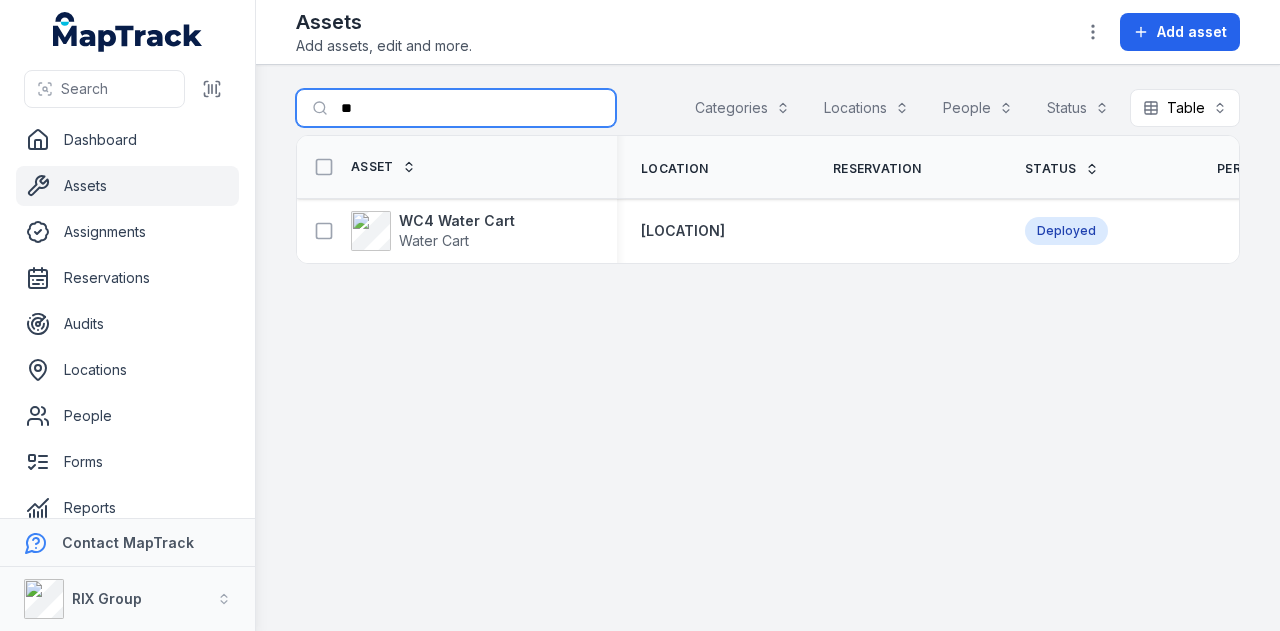 type on "*" 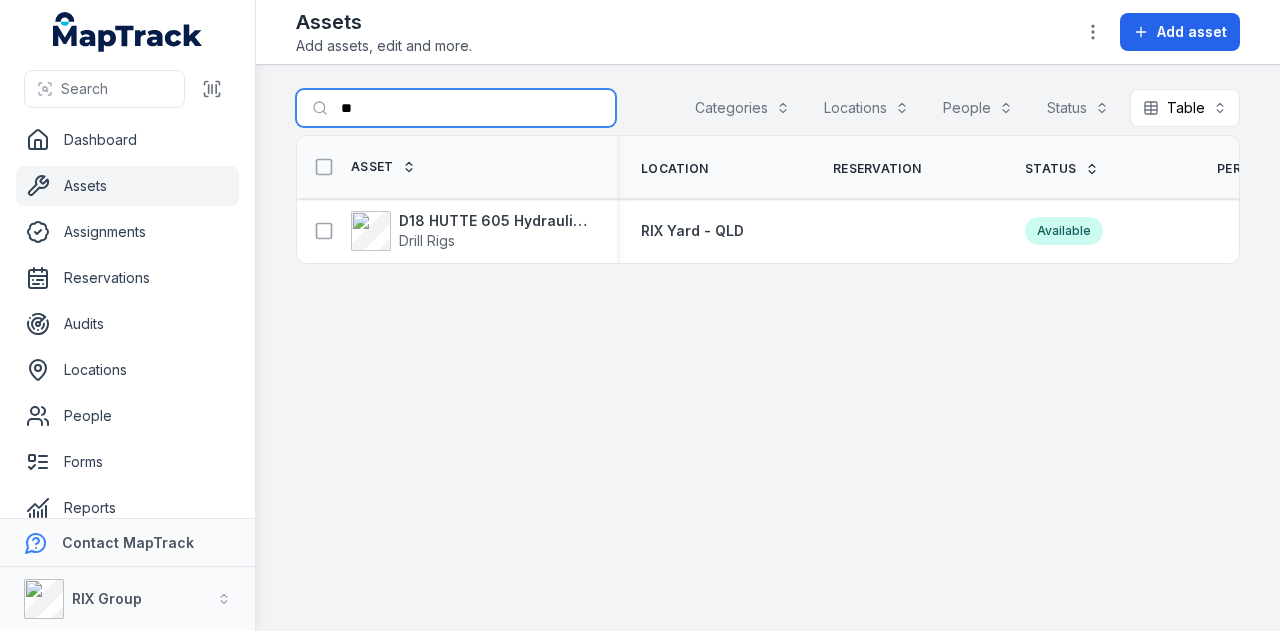 type on "*" 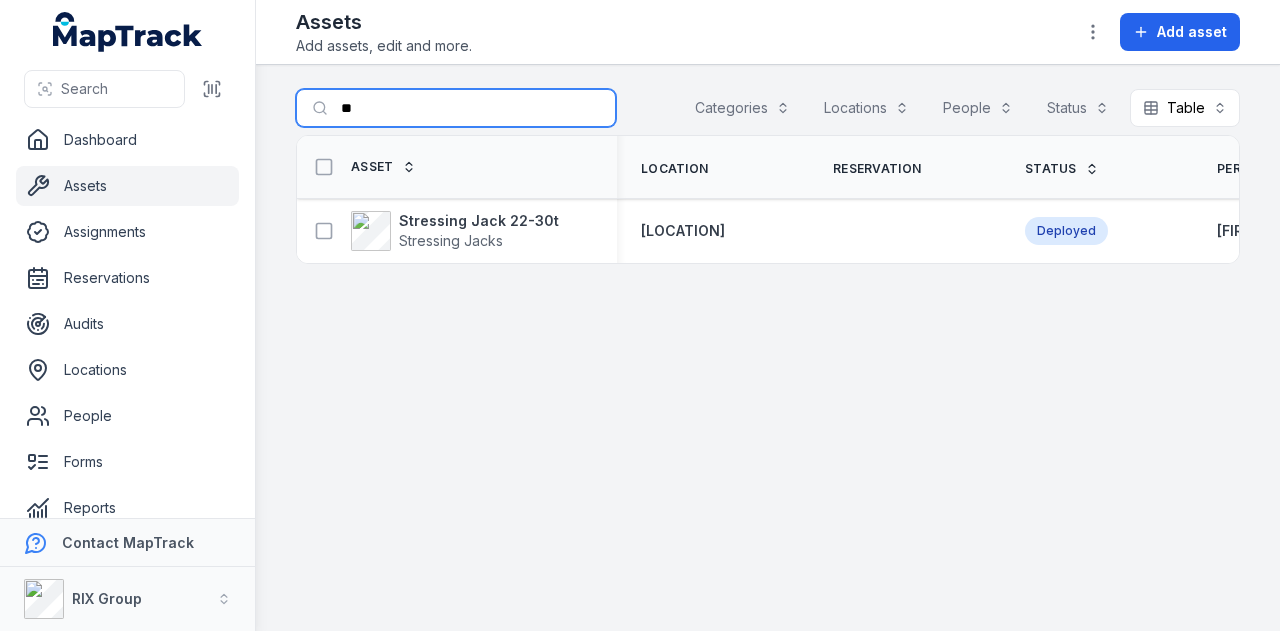 type on "*" 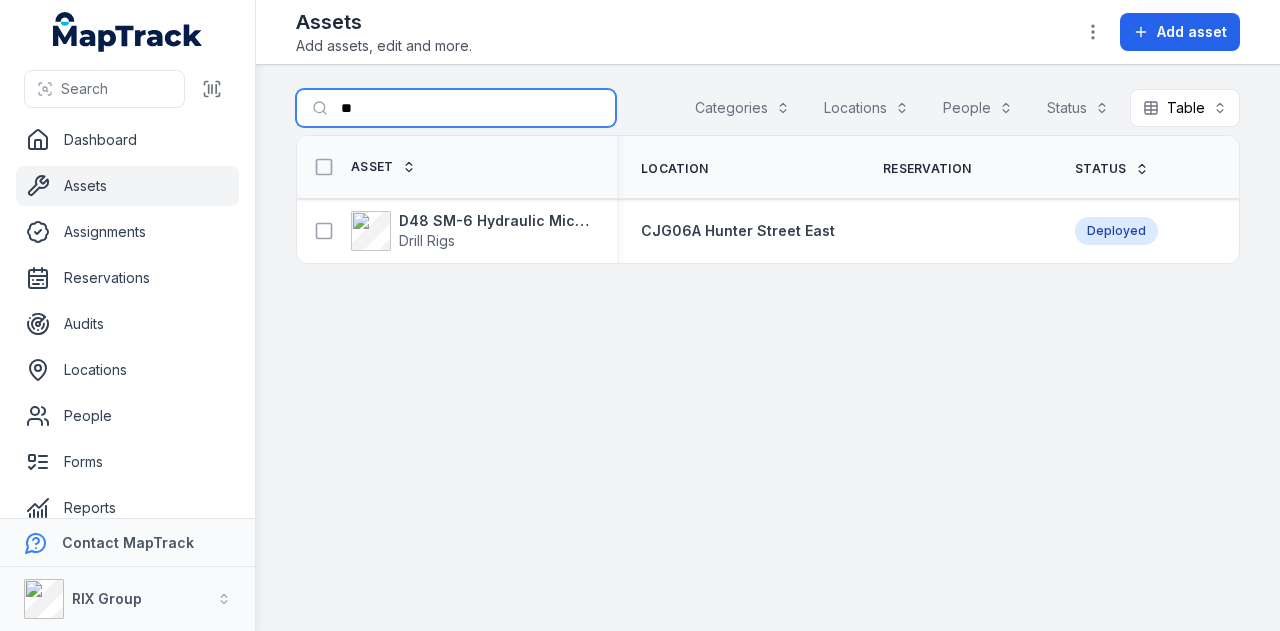 type on "*" 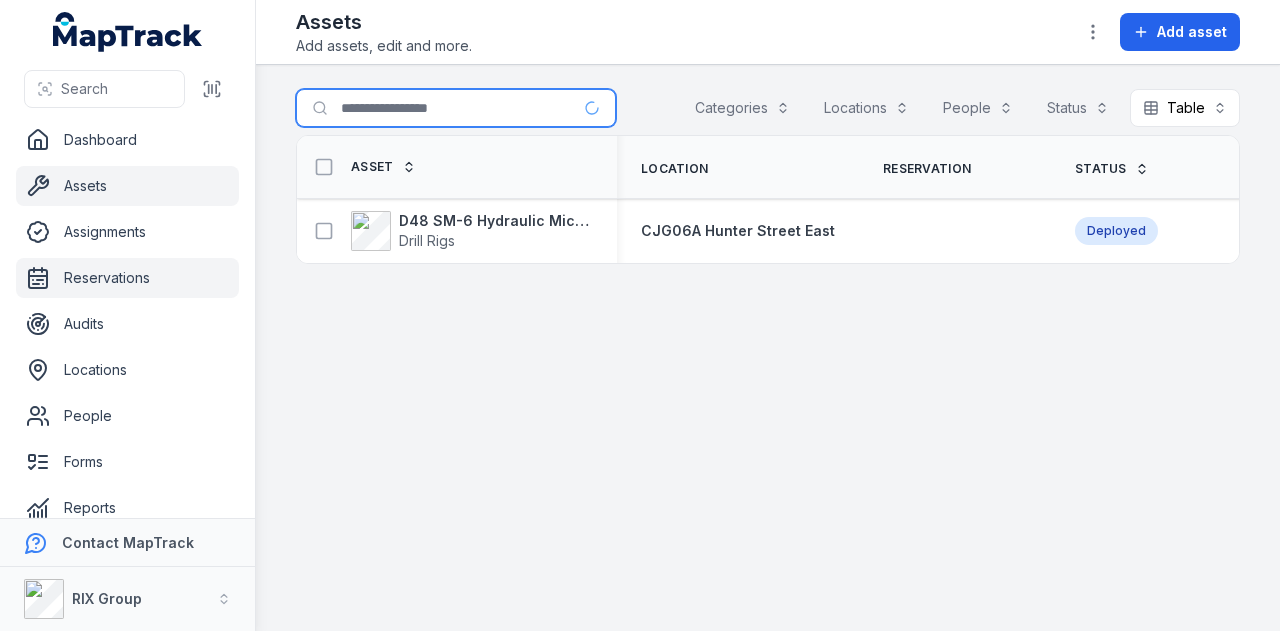 type 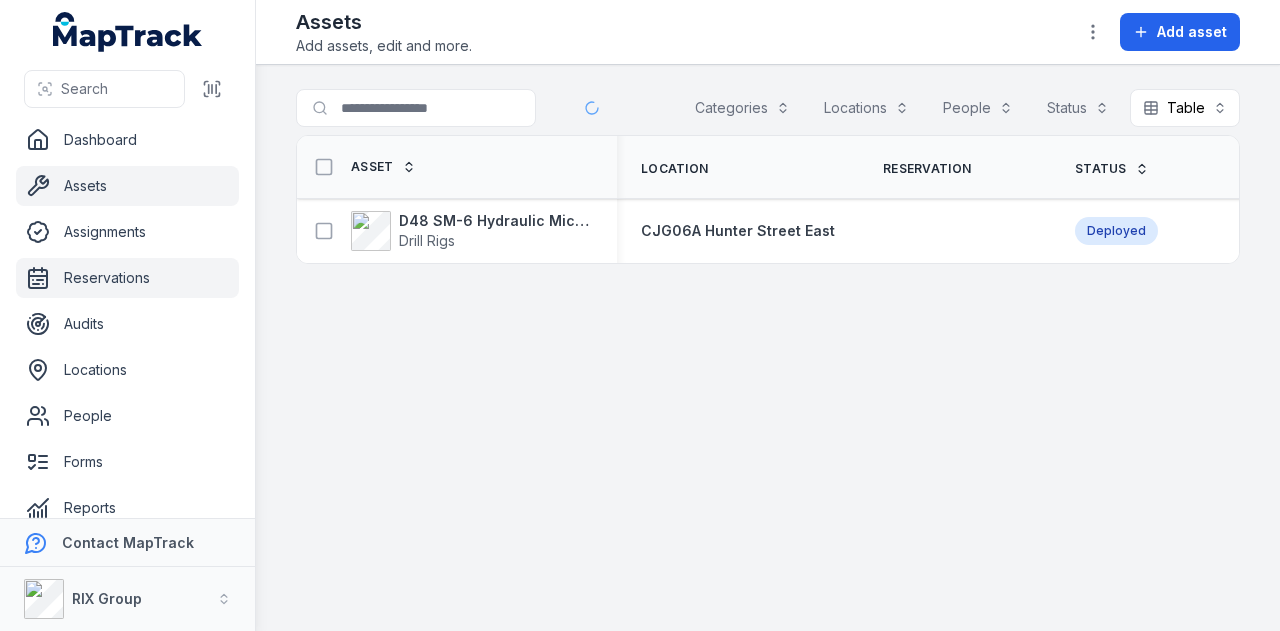 click on "Reservations" at bounding box center [127, 278] 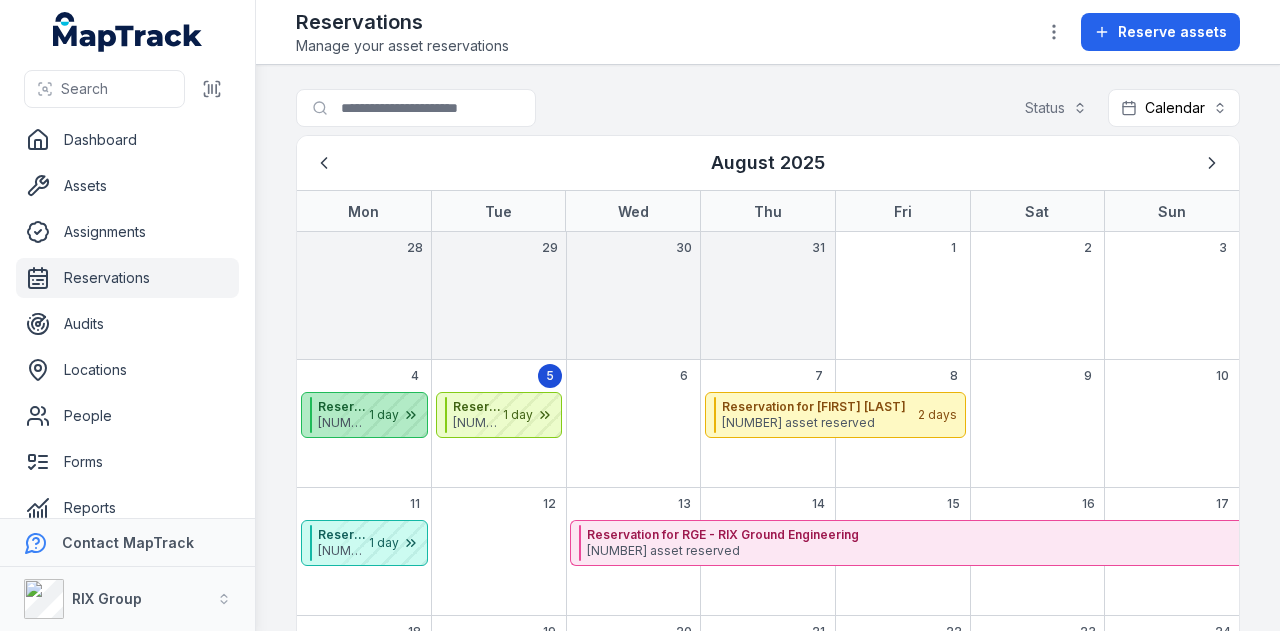 click at bounding box center (377, 415) 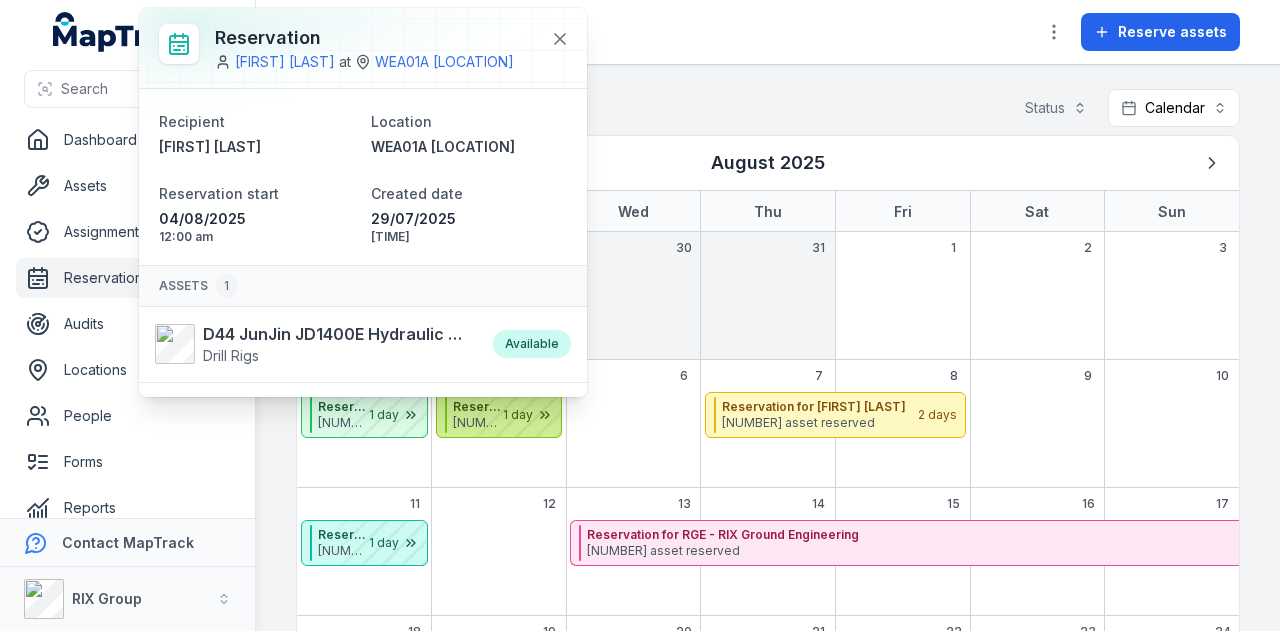 click at bounding box center [511, 415] 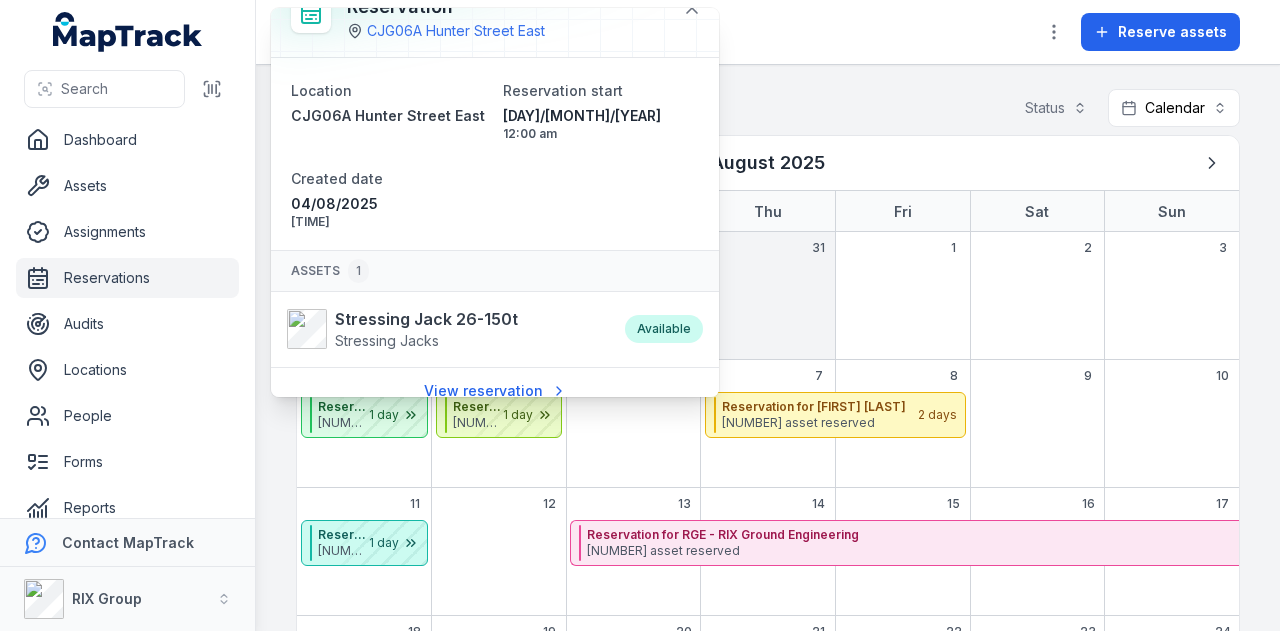 scroll, scrollTop: 46, scrollLeft: 0, axis: vertical 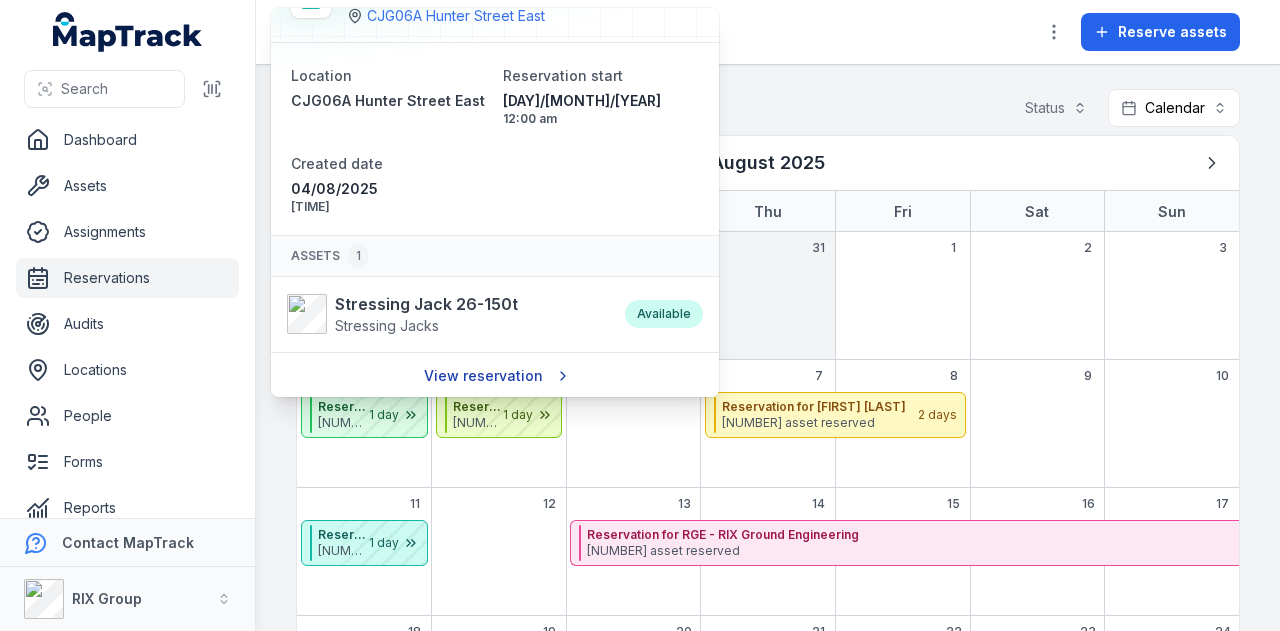 click on "View reservation" at bounding box center [495, 376] 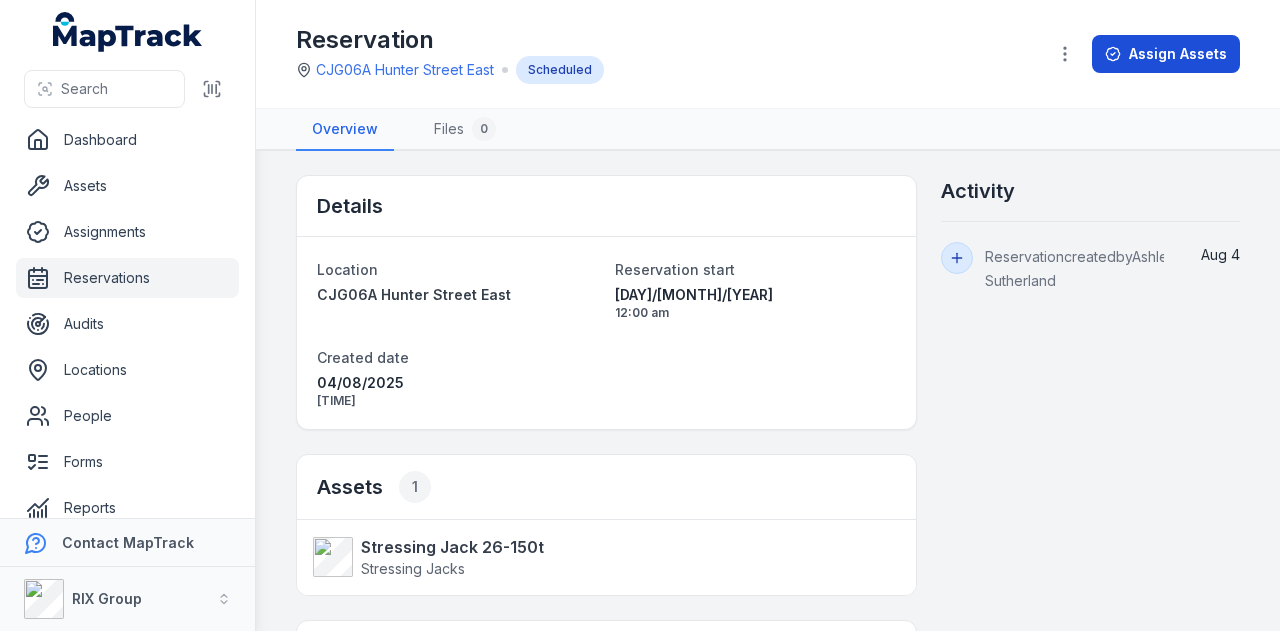 click on "Assign Assets" at bounding box center [1166, 54] 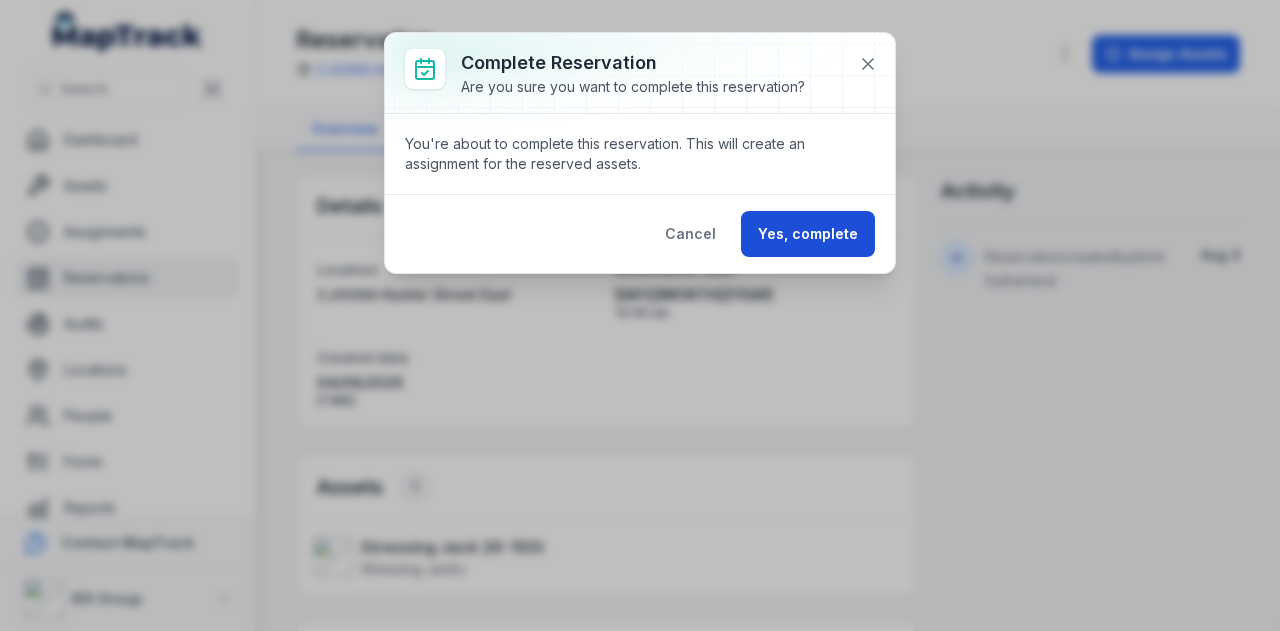 click on "Yes, complete" at bounding box center (808, 234) 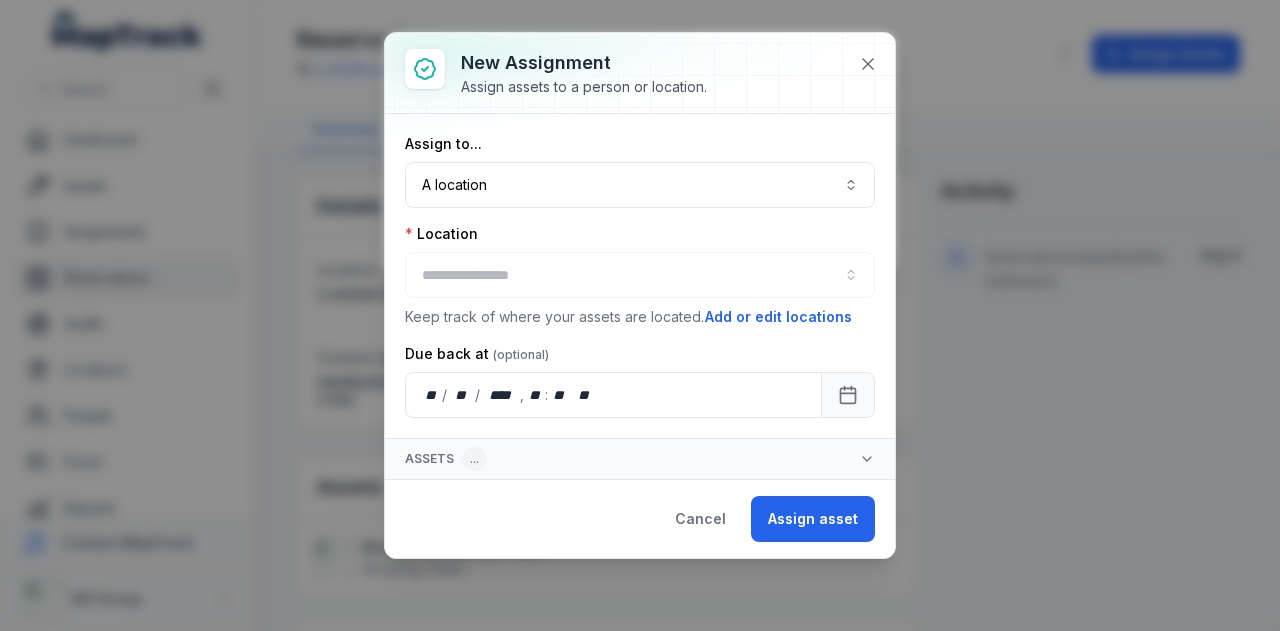 type on "**********" 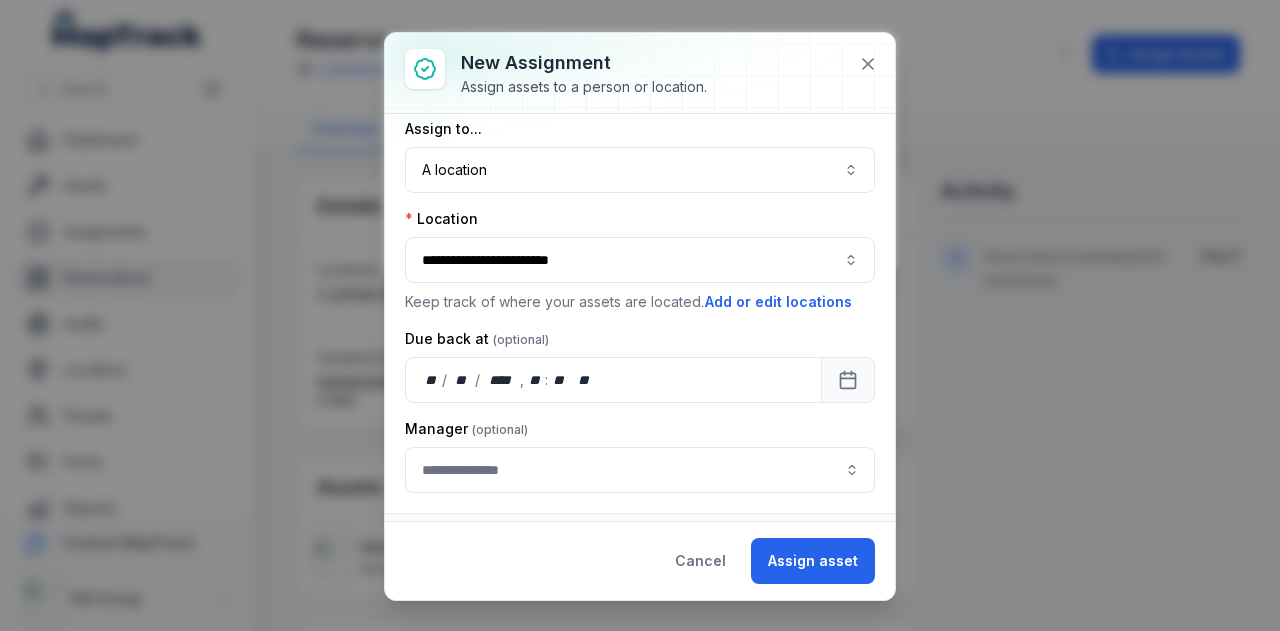scroll, scrollTop: 0, scrollLeft: 0, axis: both 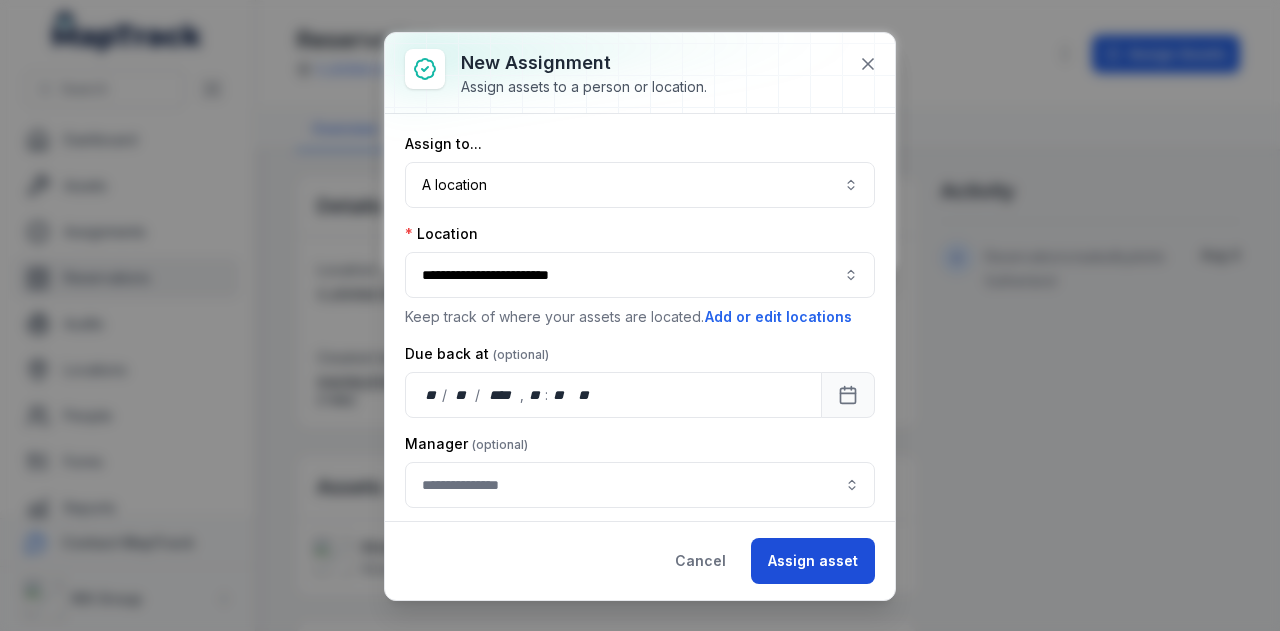 click on "Assign asset" at bounding box center (813, 561) 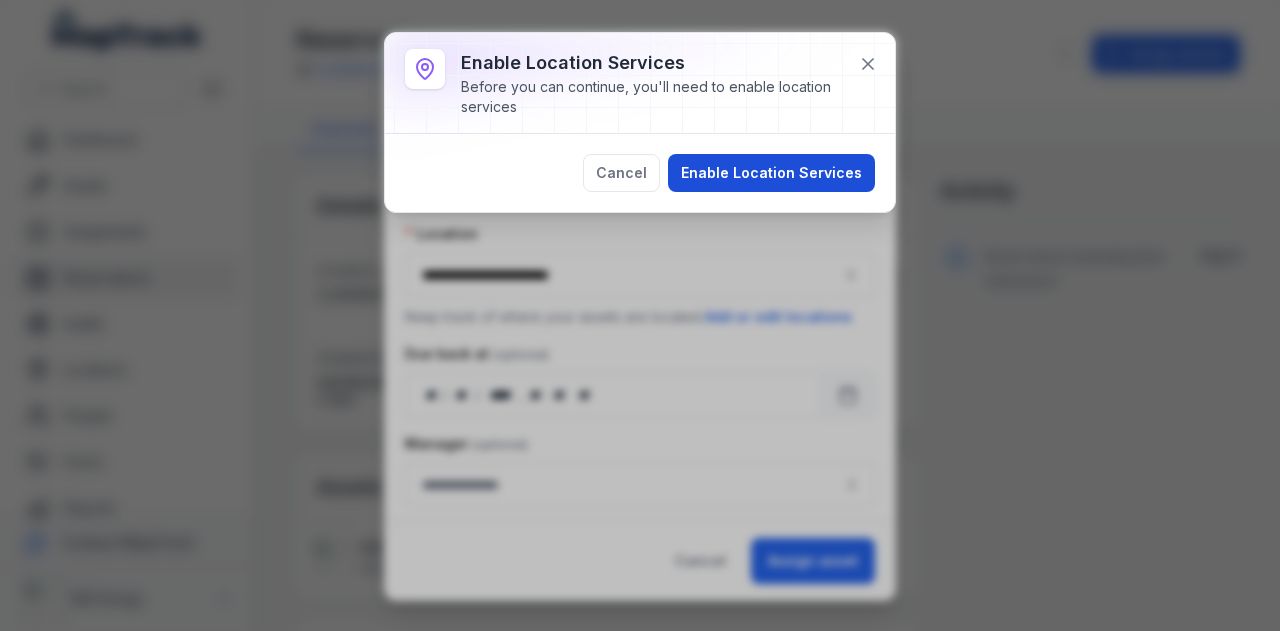 click on "Enable Location Services" at bounding box center (771, 173) 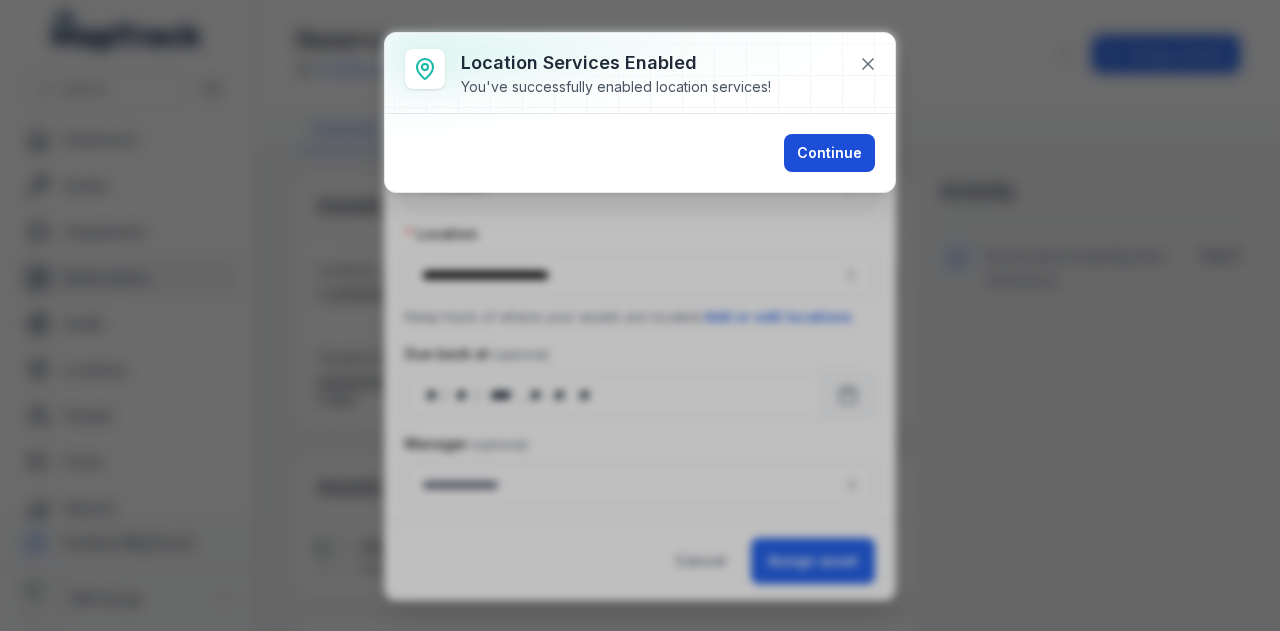 click on "Continue" at bounding box center [829, 153] 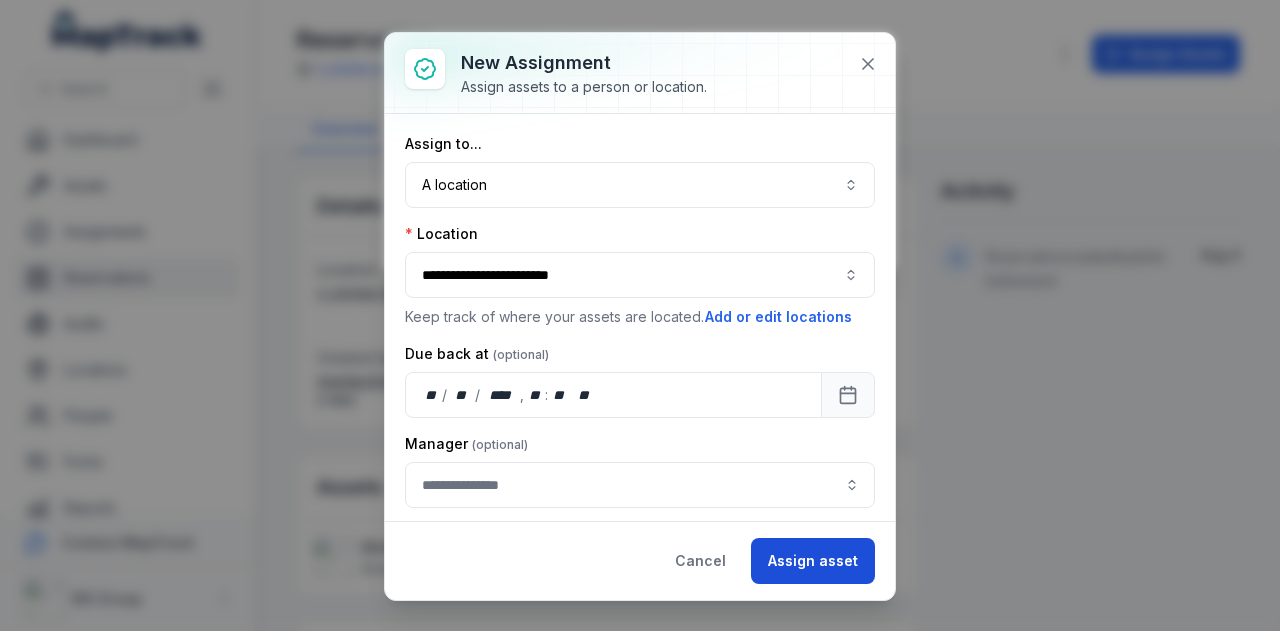 click on "Assign asset" at bounding box center [813, 561] 